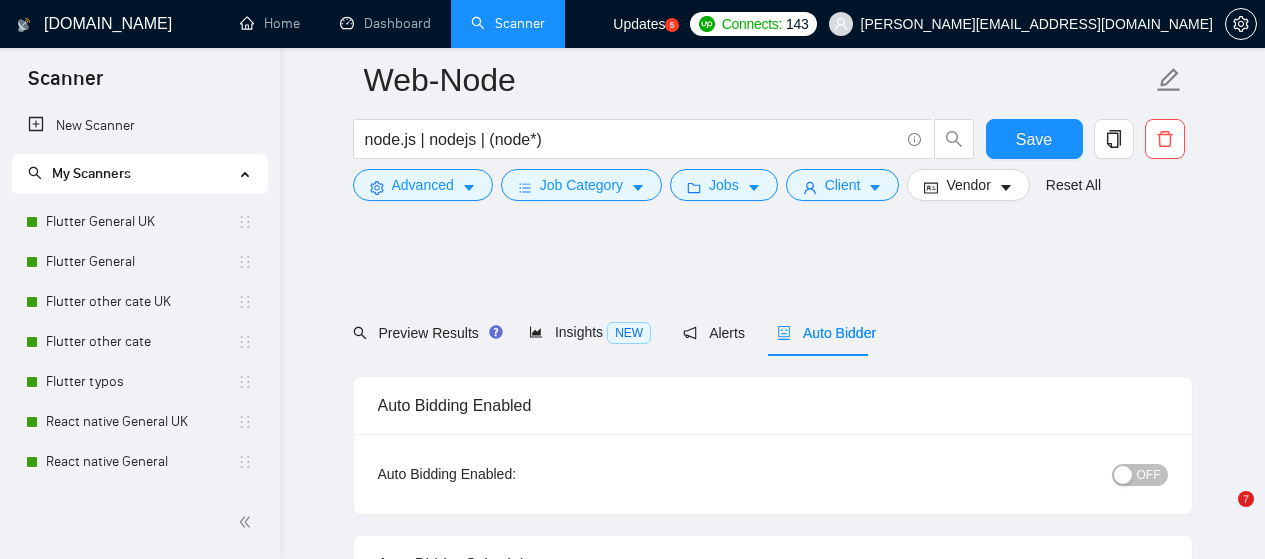 scroll, scrollTop: 1500, scrollLeft: 0, axis: vertical 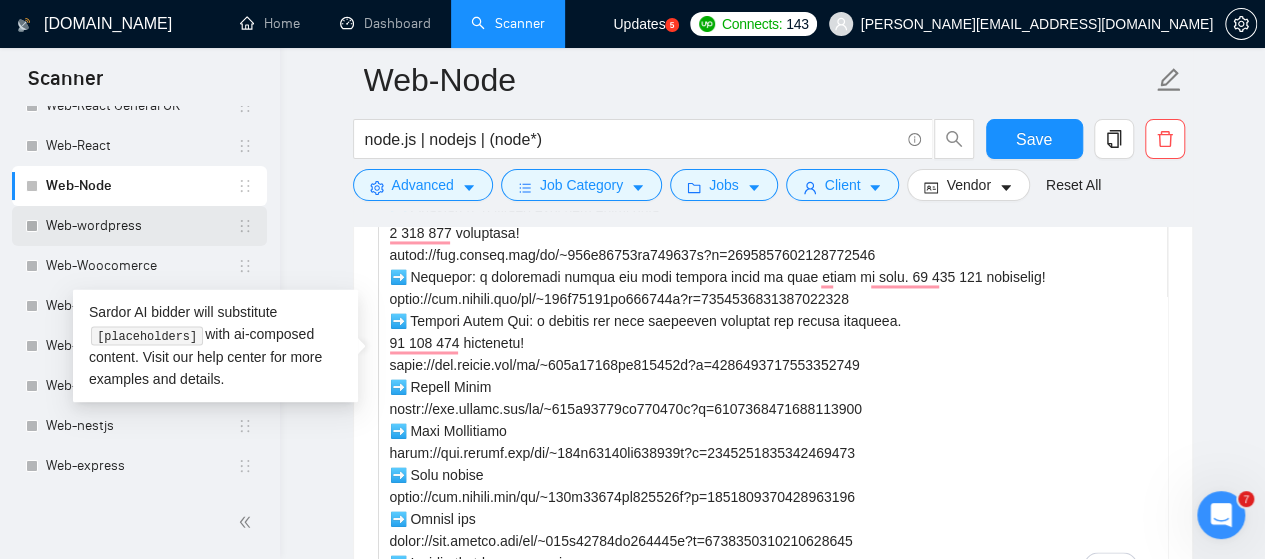 click on "Web-wordpress" at bounding box center [141, 226] 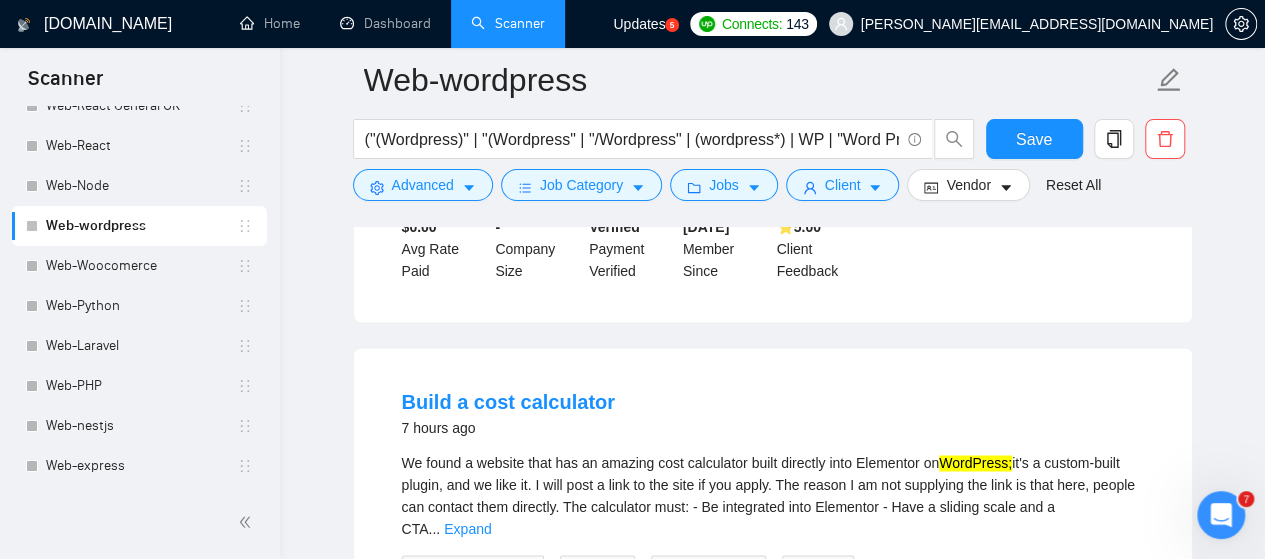 scroll, scrollTop: 1500, scrollLeft: 0, axis: vertical 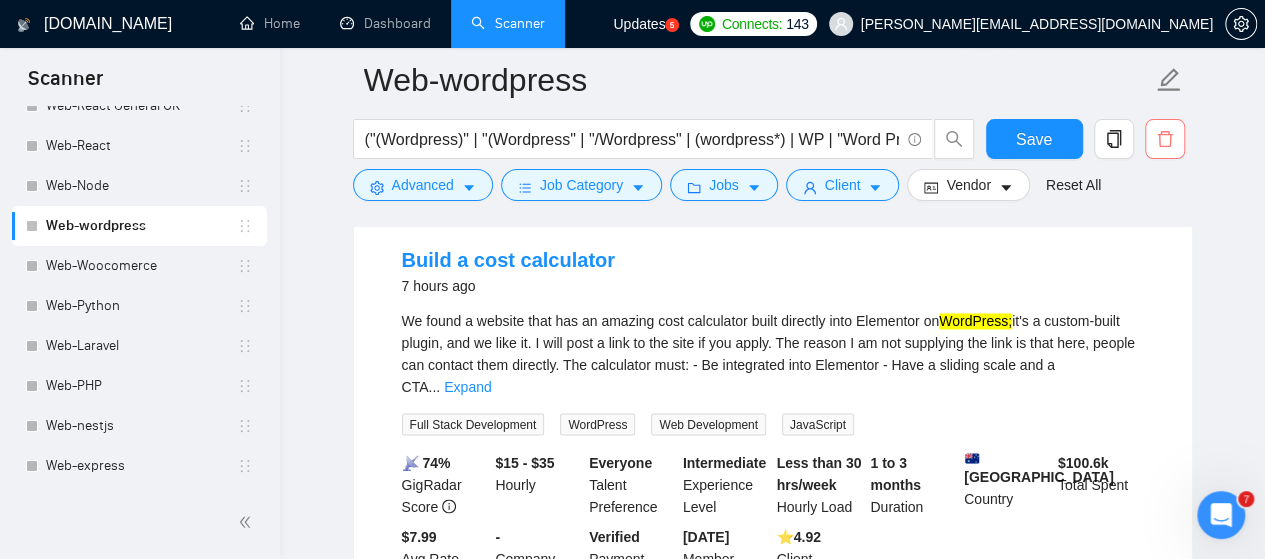 click at bounding box center (1165, 139) 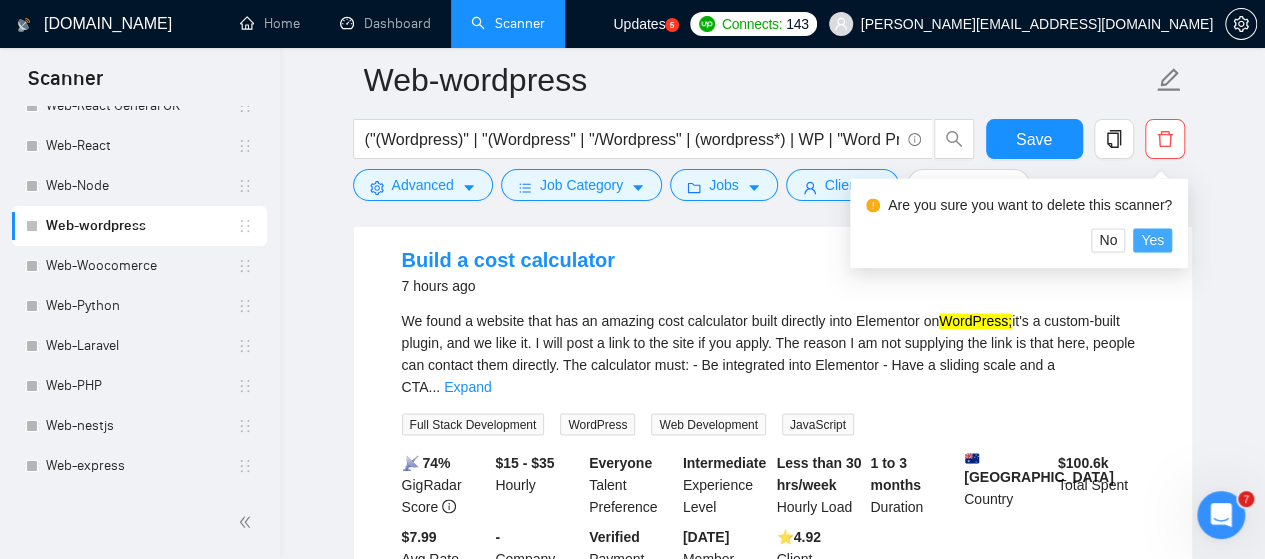 click on "Yes" at bounding box center [1152, 240] 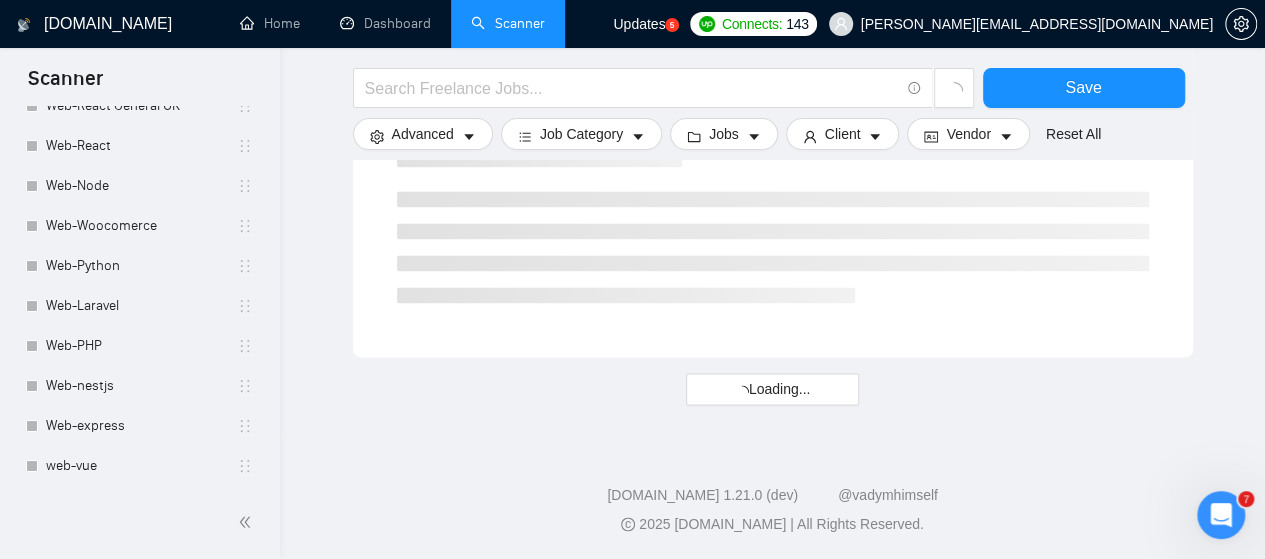 scroll, scrollTop: 1358, scrollLeft: 0, axis: vertical 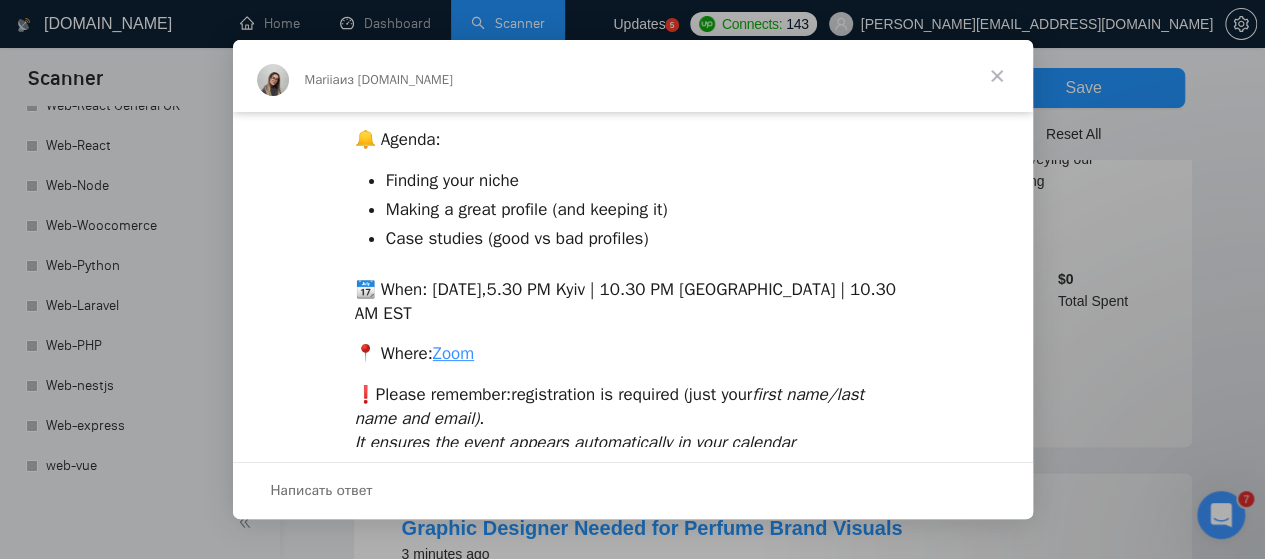 click on "Написать ответ" at bounding box center [322, 491] 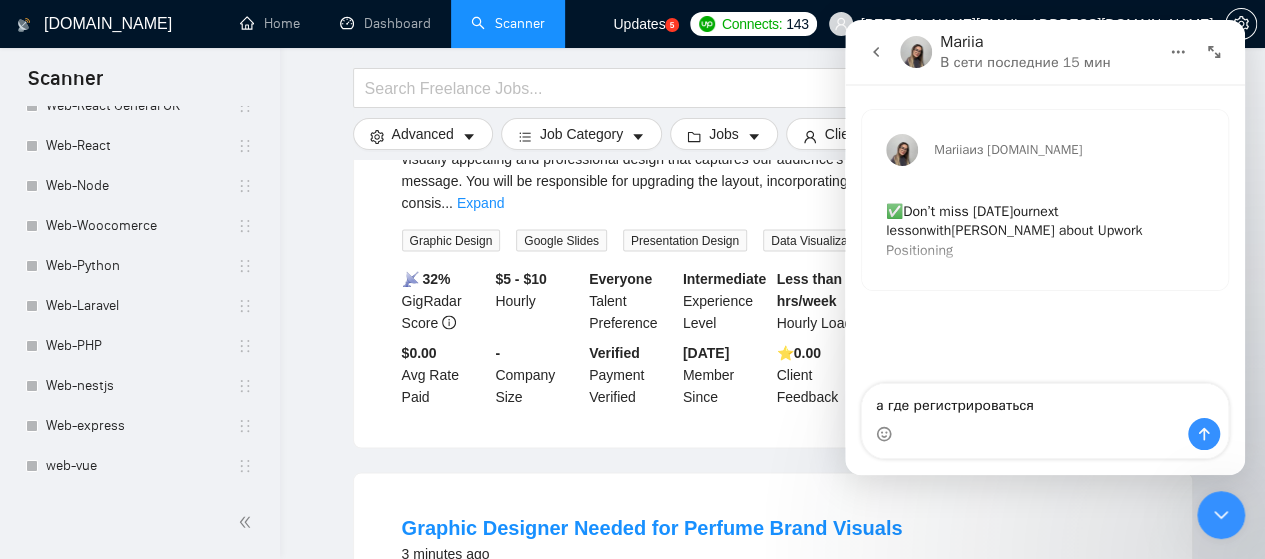 type on "а где регистрироваться?" 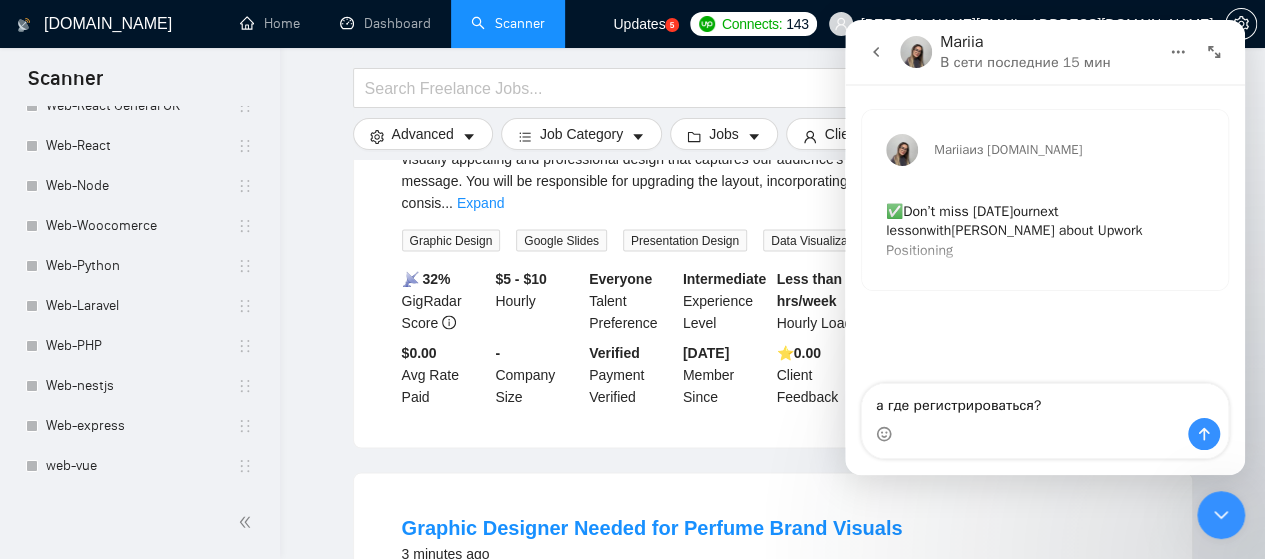 type 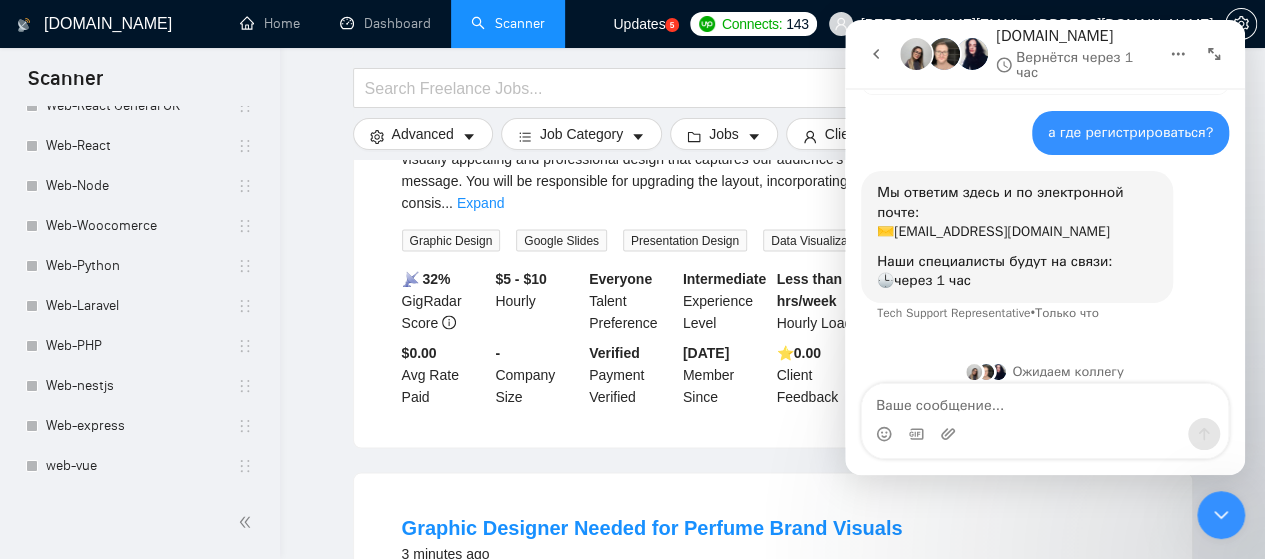 scroll, scrollTop: 210, scrollLeft: 0, axis: vertical 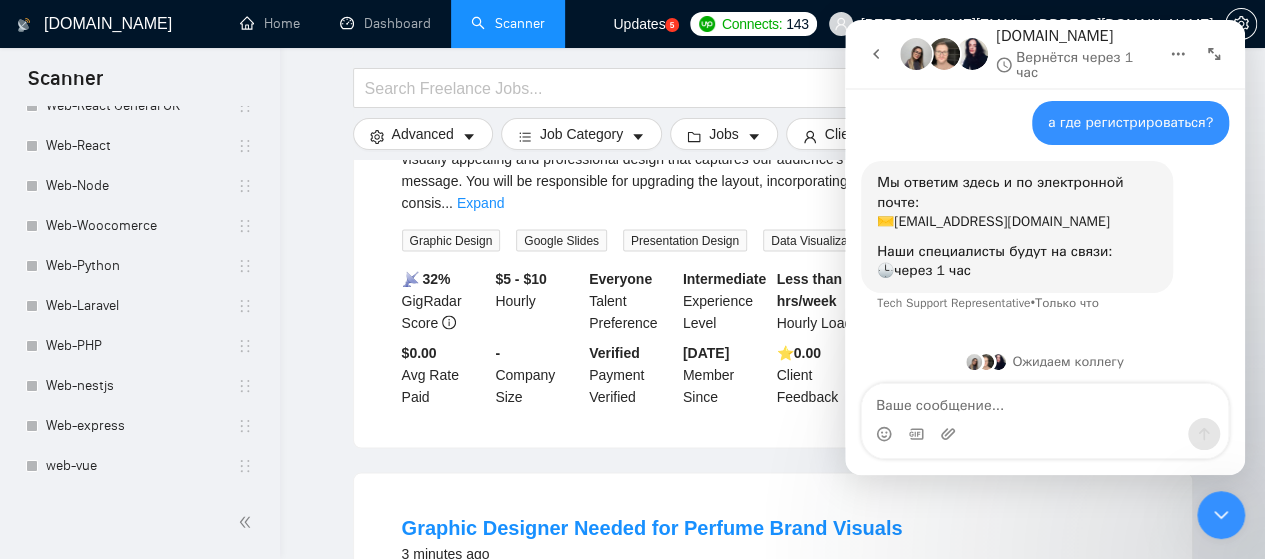 click at bounding box center [1214, 54] 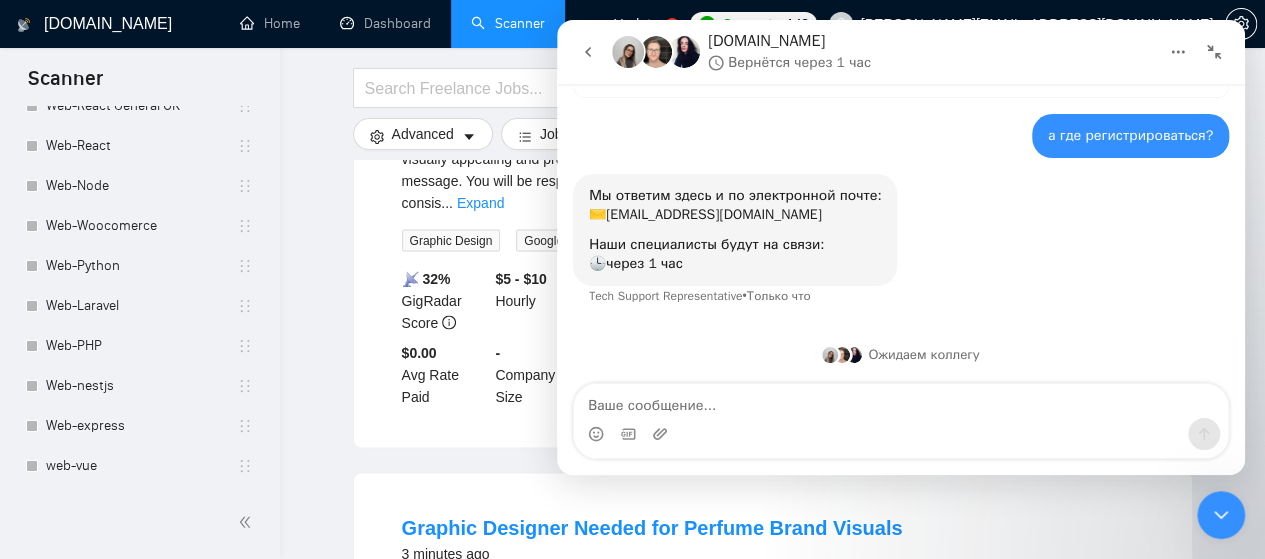 scroll, scrollTop: 190, scrollLeft: 0, axis: vertical 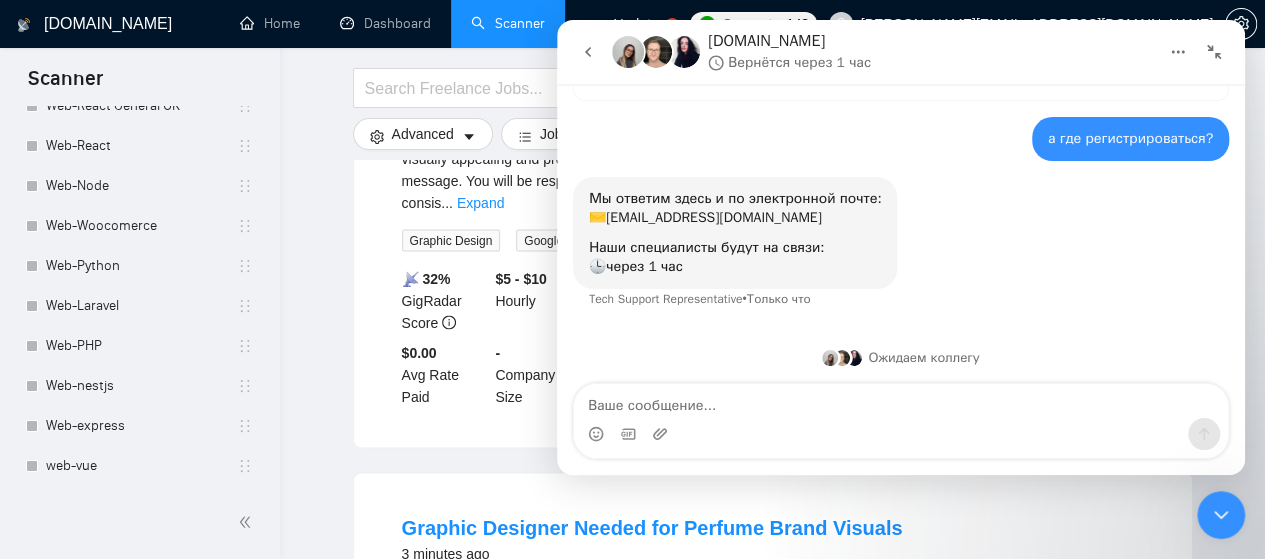 click 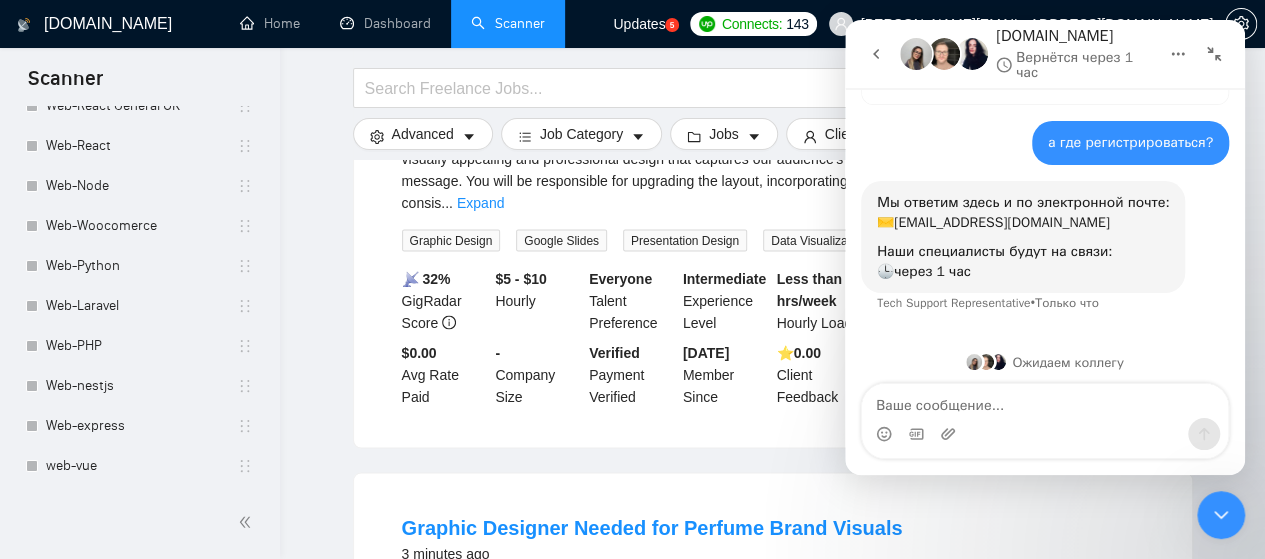 scroll, scrollTop: 210, scrollLeft: 0, axis: vertical 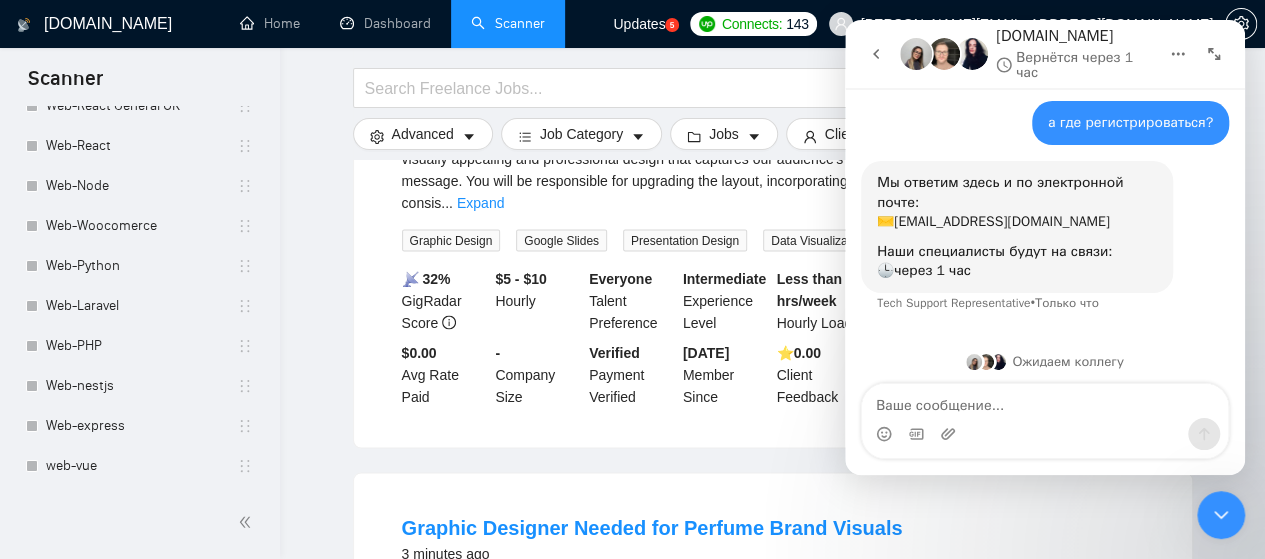click 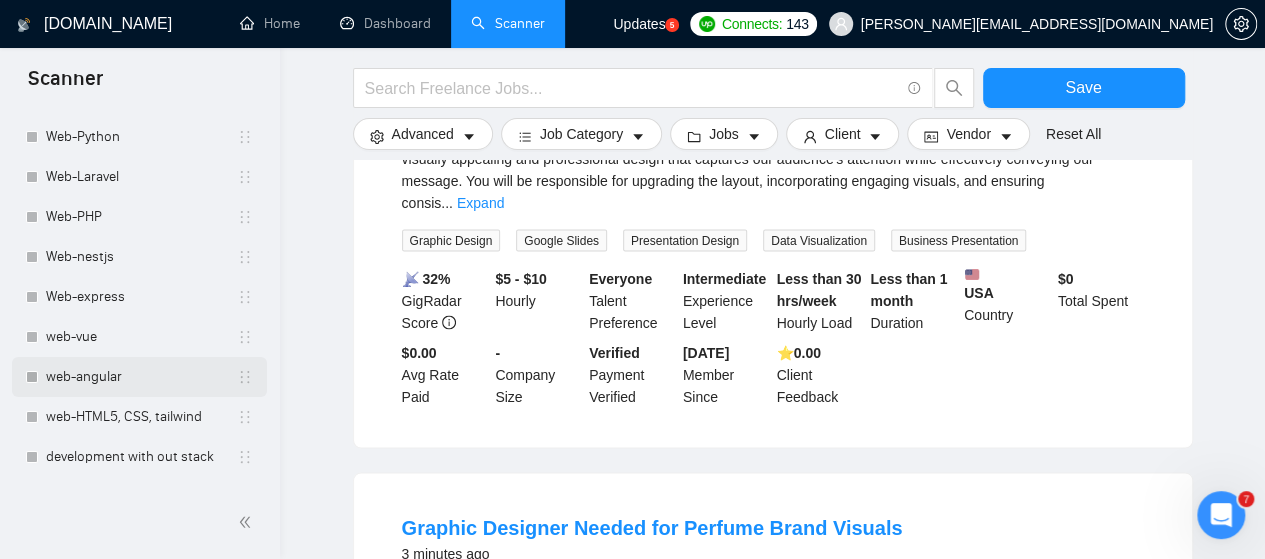 scroll, scrollTop: 1356, scrollLeft: 0, axis: vertical 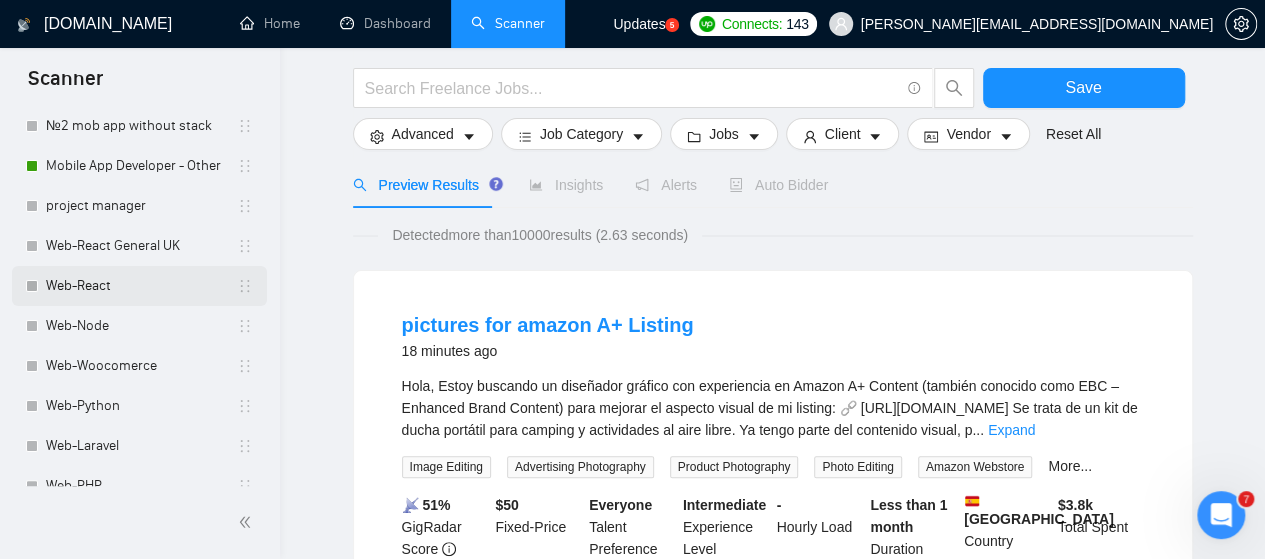 click on "Web-React" at bounding box center [141, 286] 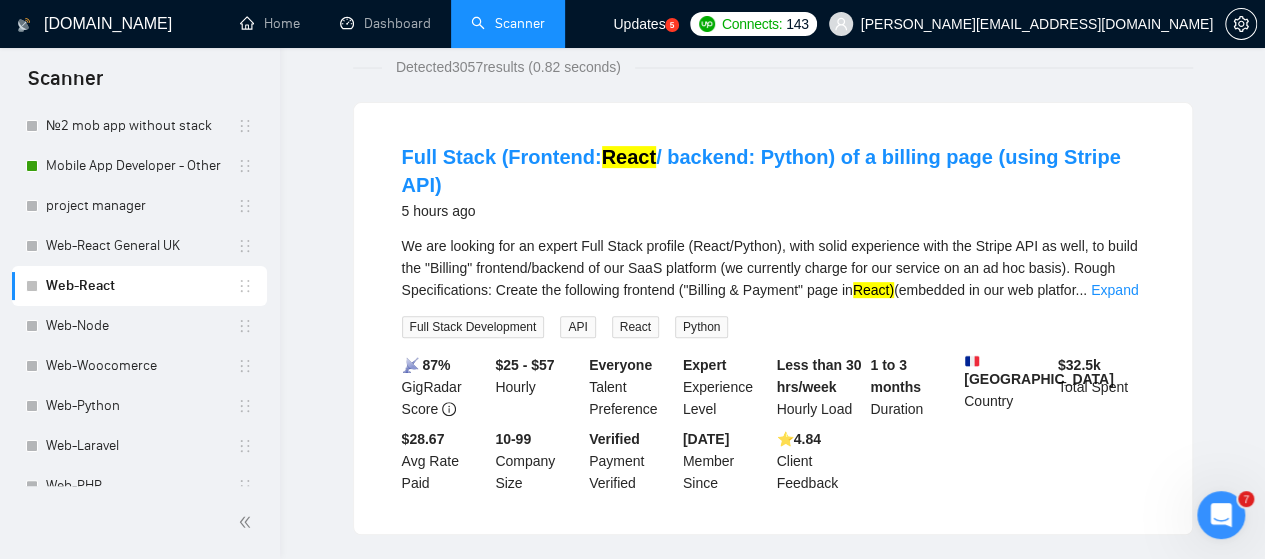 scroll, scrollTop: 0, scrollLeft: 0, axis: both 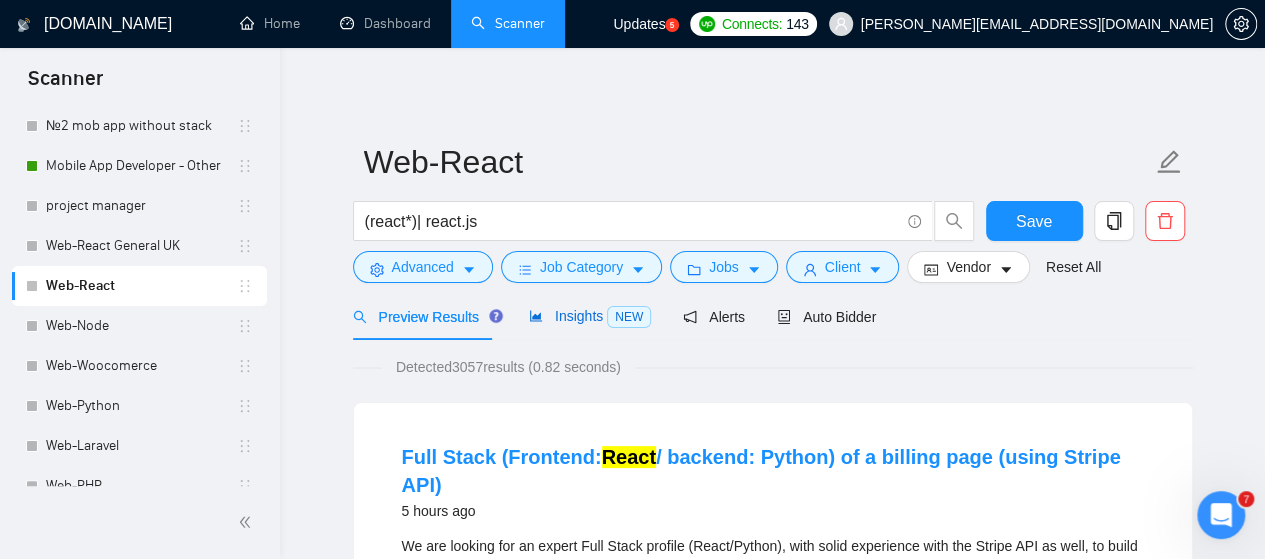 click on "Insights NEW" at bounding box center [590, 316] 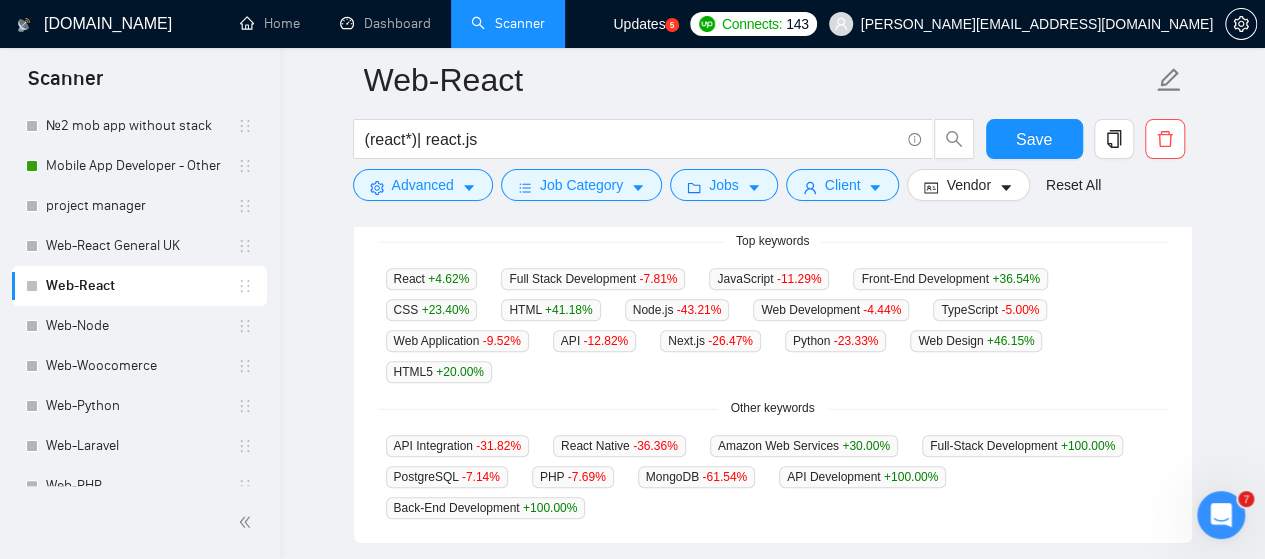scroll, scrollTop: 500, scrollLeft: 0, axis: vertical 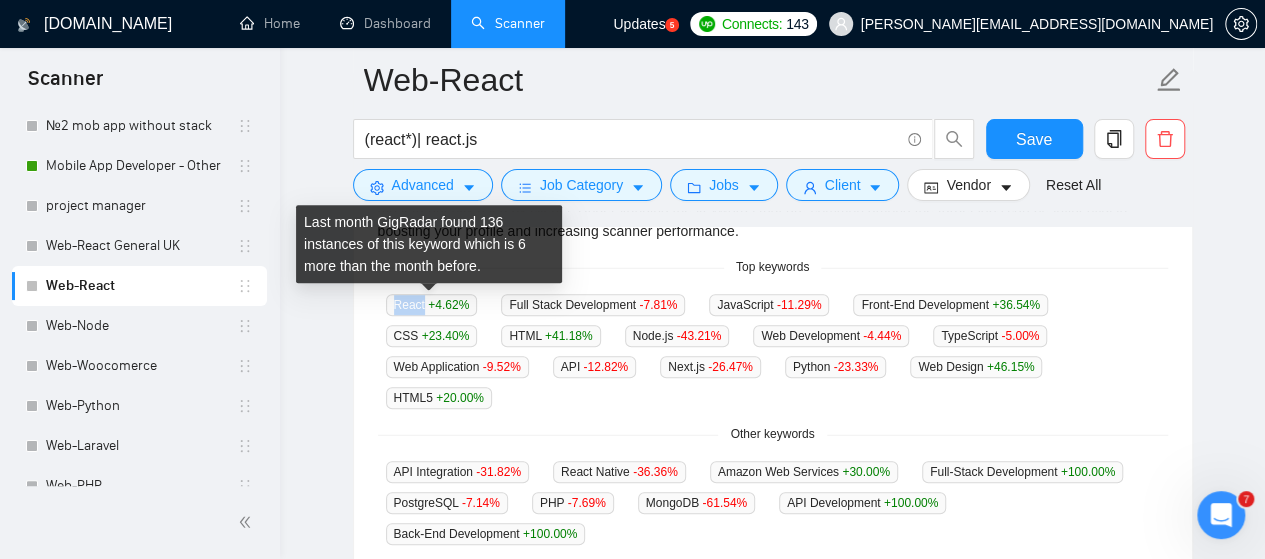 drag, startPoint x: 400, startPoint y: 302, endPoint x: 420, endPoint y: 299, distance: 20.22375 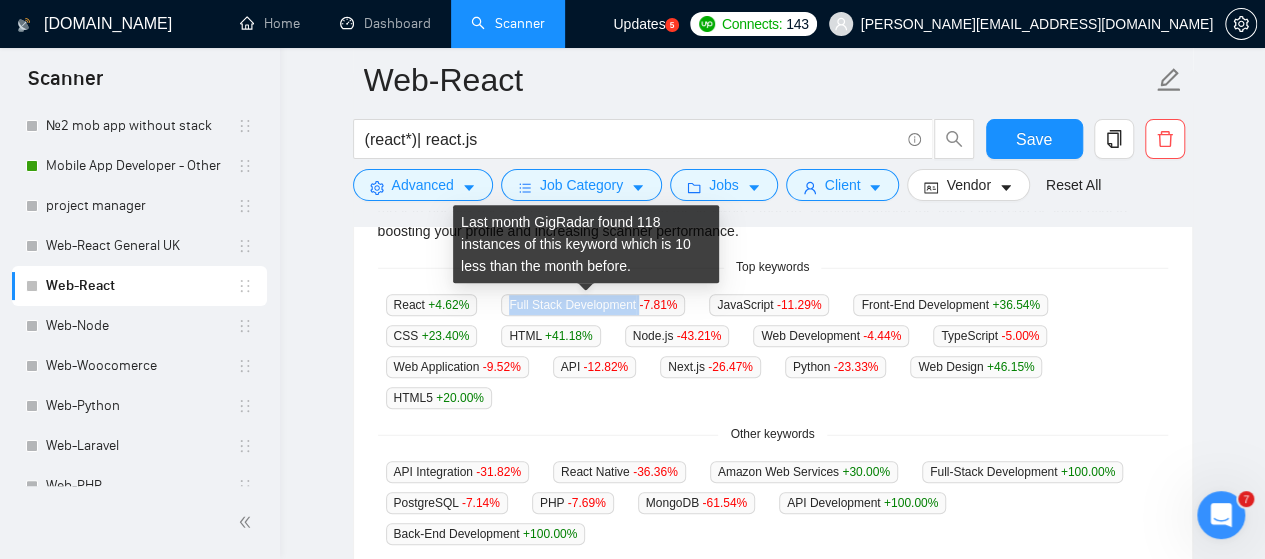 drag, startPoint x: 518, startPoint y: 303, endPoint x: 630, endPoint y: 309, distance: 112.1606 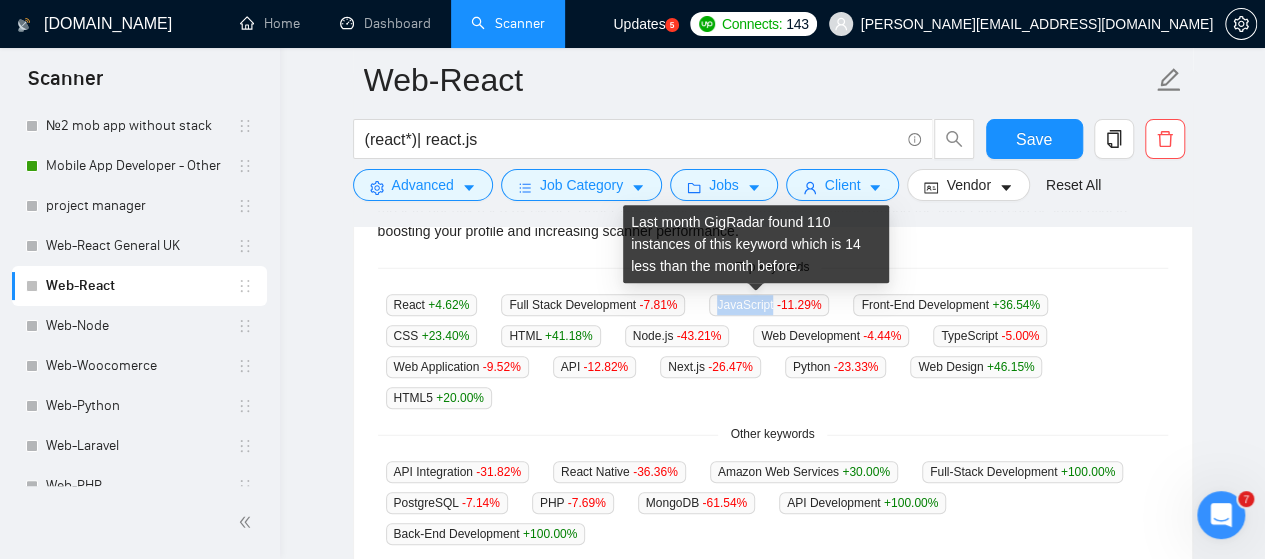 drag, startPoint x: 707, startPoint y: 301, endPoint x: 758, endPoint y: 297, distance: 51.156624 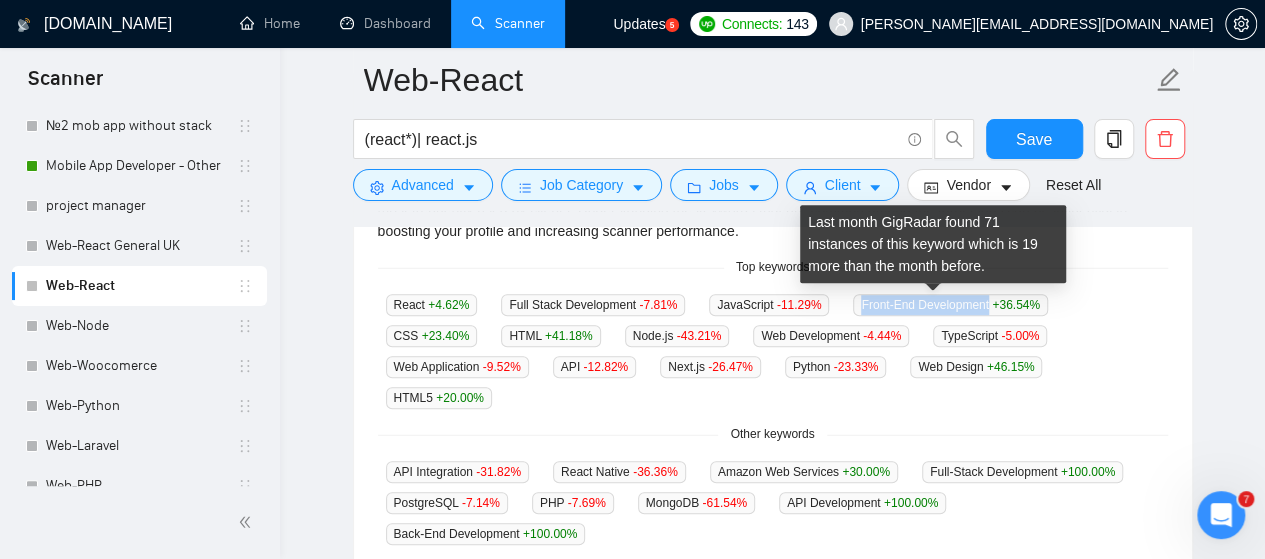 drag, startPoint x: 846, startPoint y: 305, endPoint x: 974, endPoint y: 307, distance: 128.01562 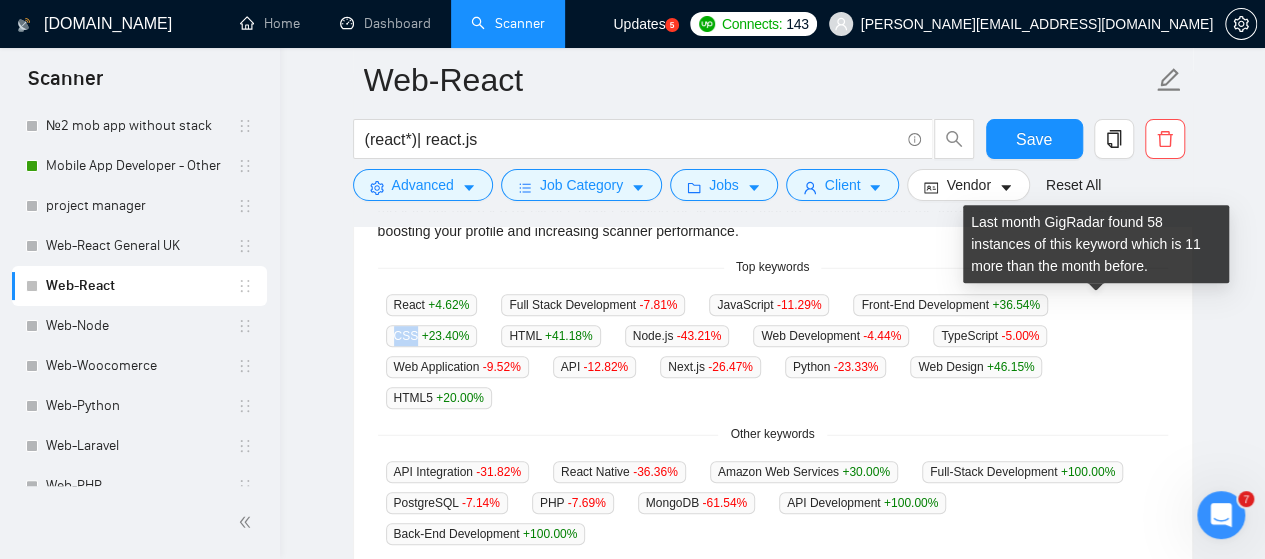click on "CSS   +23.40 %" at bounding box center (432, 336) 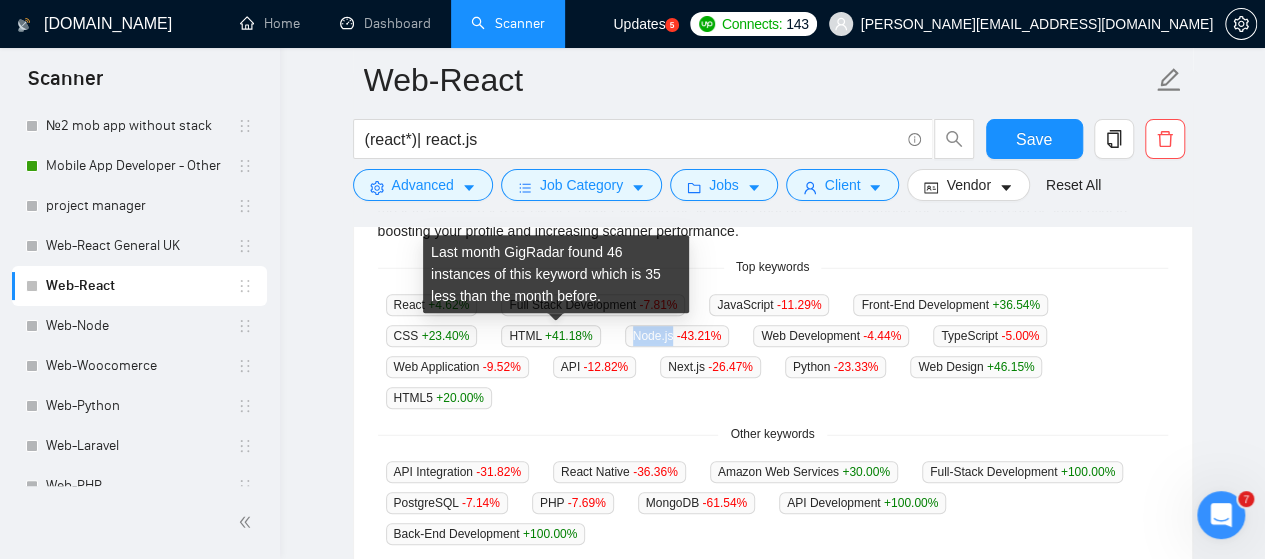 drag, startPoint x: 515, startPoint y: 334, endPoint x: 551, endPoint y: 335, distance: 36.013885 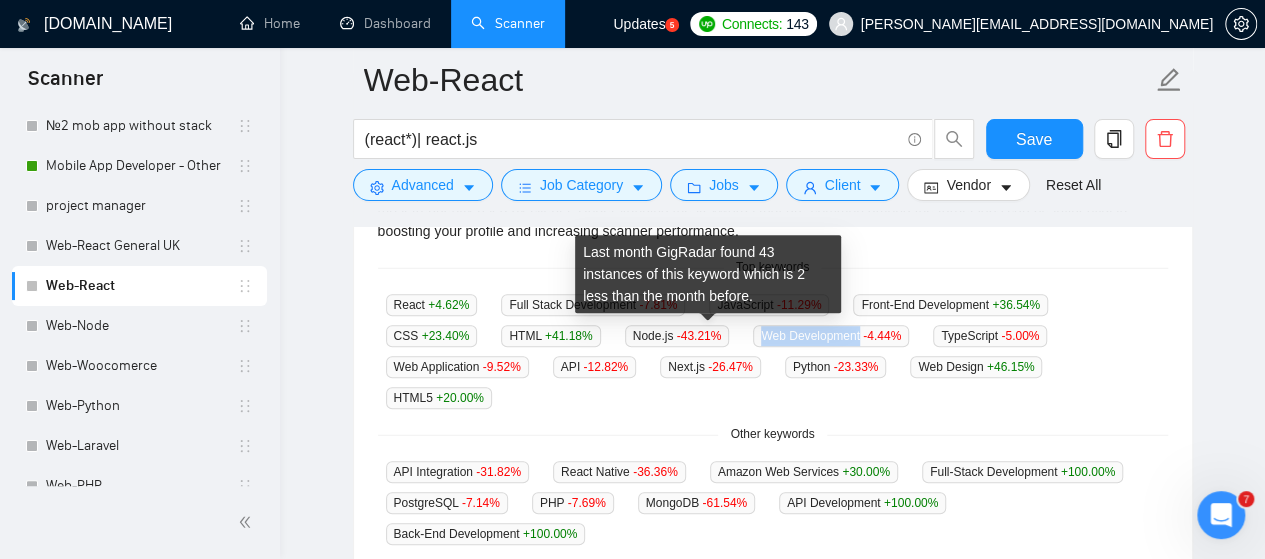drag, startPoint x: 640, startPoint y: 332, endPoint x: 738, endPoint y: 336, distance: 98.0816 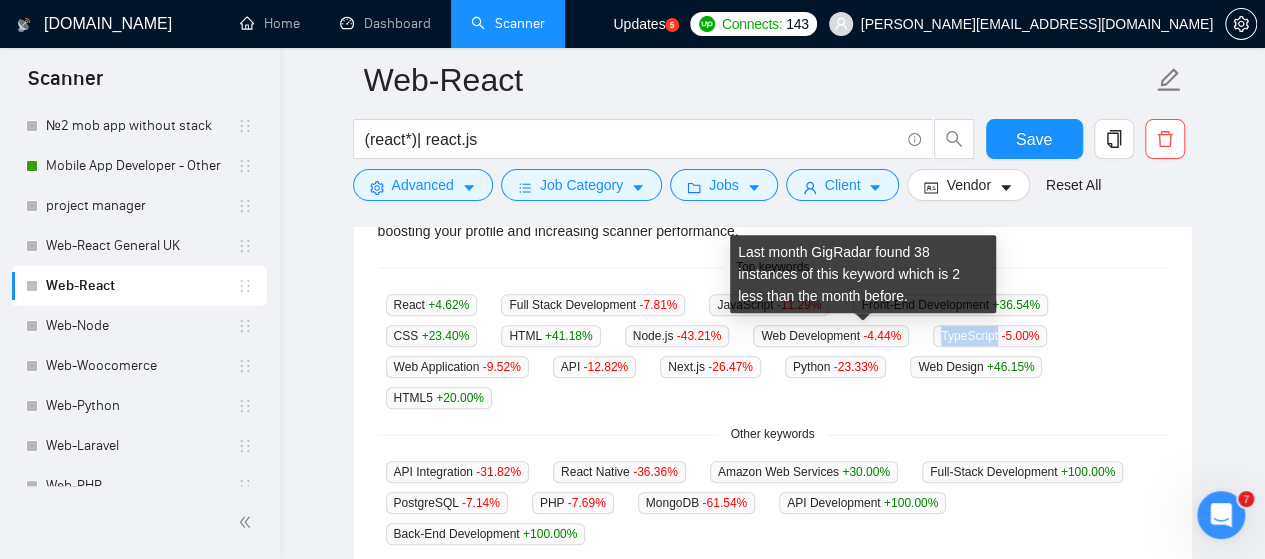 drag, startPoint x: 817, startPoint y: 336, endPoint x: 872, endPoint y: 335, distance: 55.00909 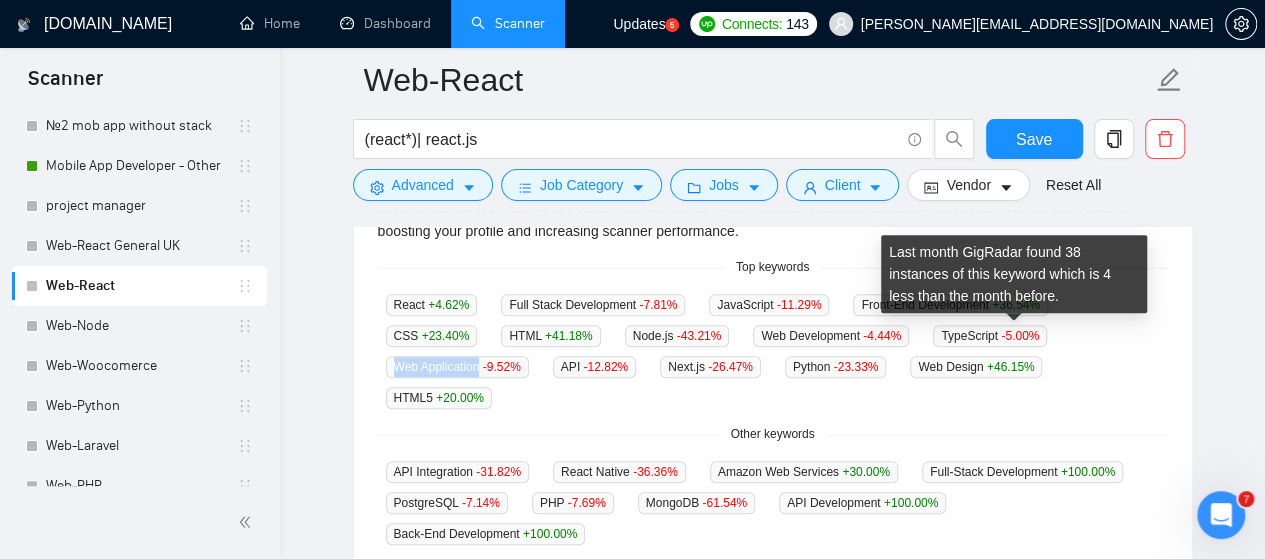 drag, startPoint x: 954, startPoint y: 333, endPoint x: 1039, endPoint y: 329, distance: 85.09406 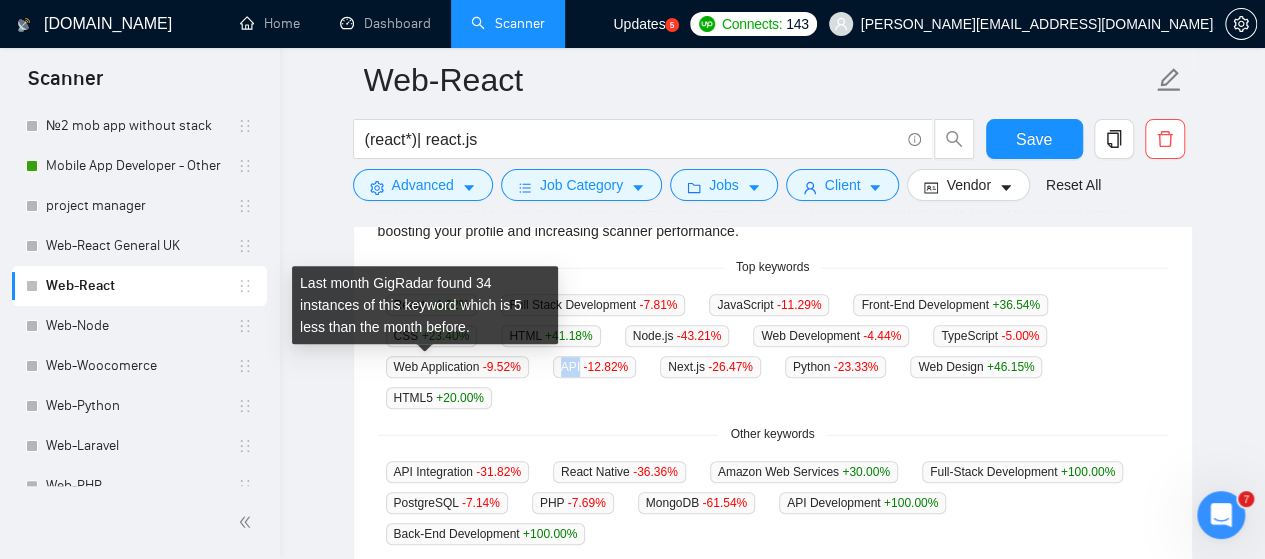 drag, startPoint x: 394, startPoint y: 361, endPoint x: 409, endPoint y: 366, distance: 15.811388 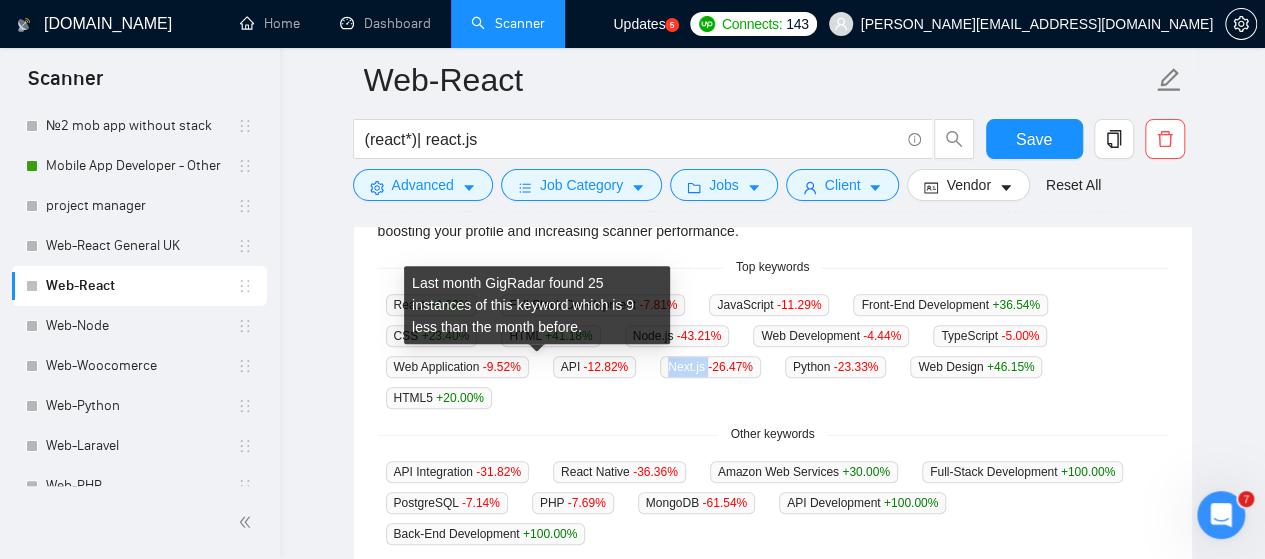 drag, startPoint x: 500, startPoint y: 360, endPoint x: 533, endPoint y: 355, distance: 33.37664 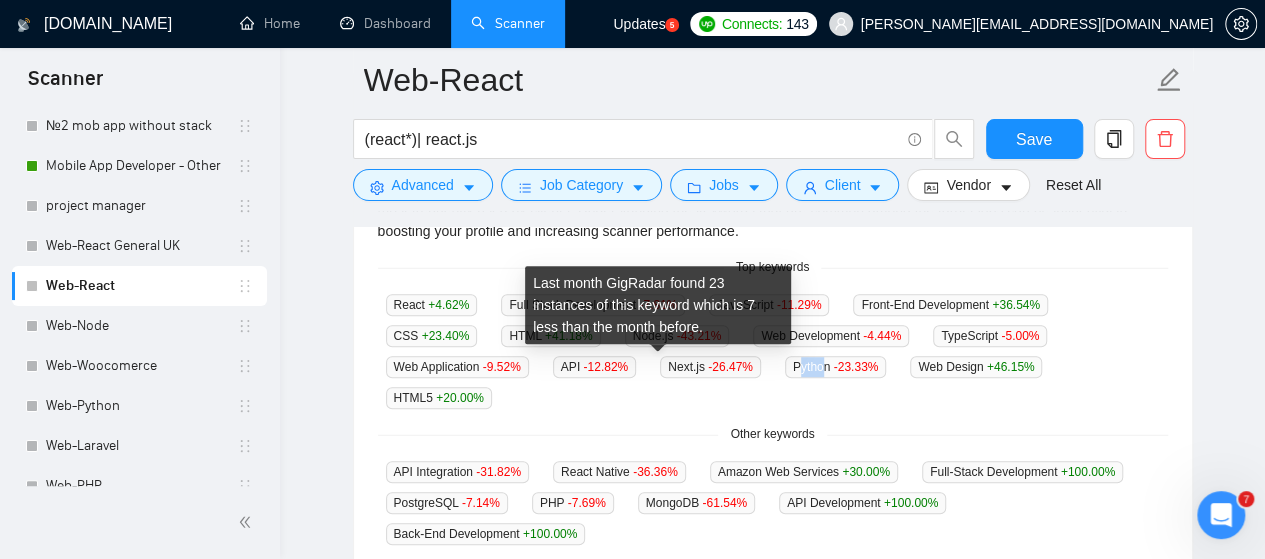 drag, startPoint x: 621, startPoint y: 362, endPoint x: 639, endPoint y: 368, distance: 18.973665 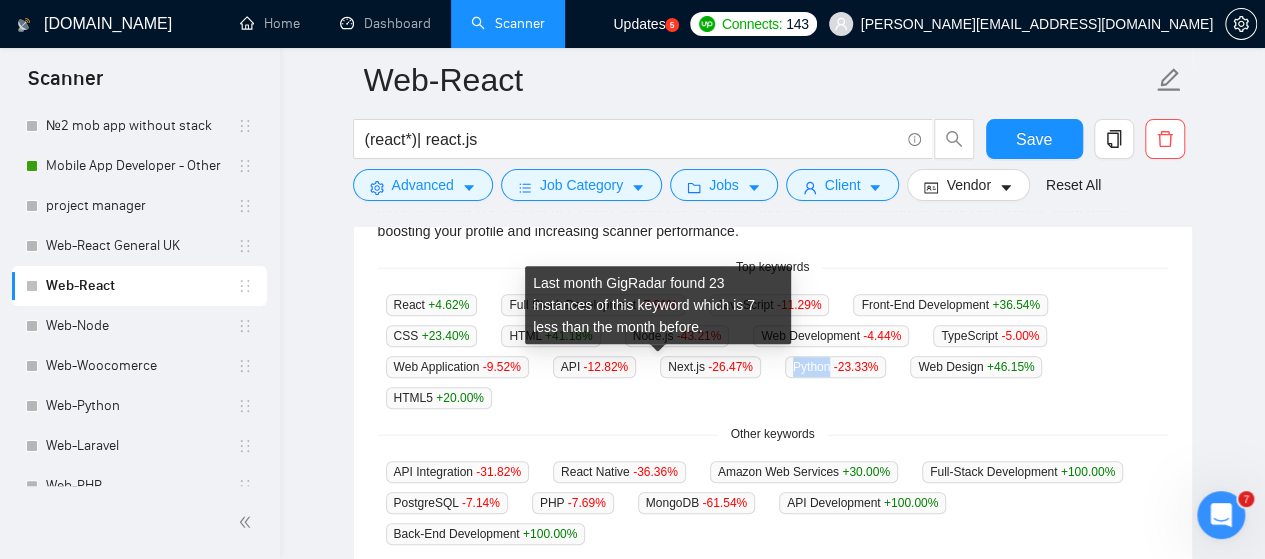 drag, startPoint x: 616, startPoint y: 368, endPoint x: 652, endPoint y: 363, distance: 36.345562 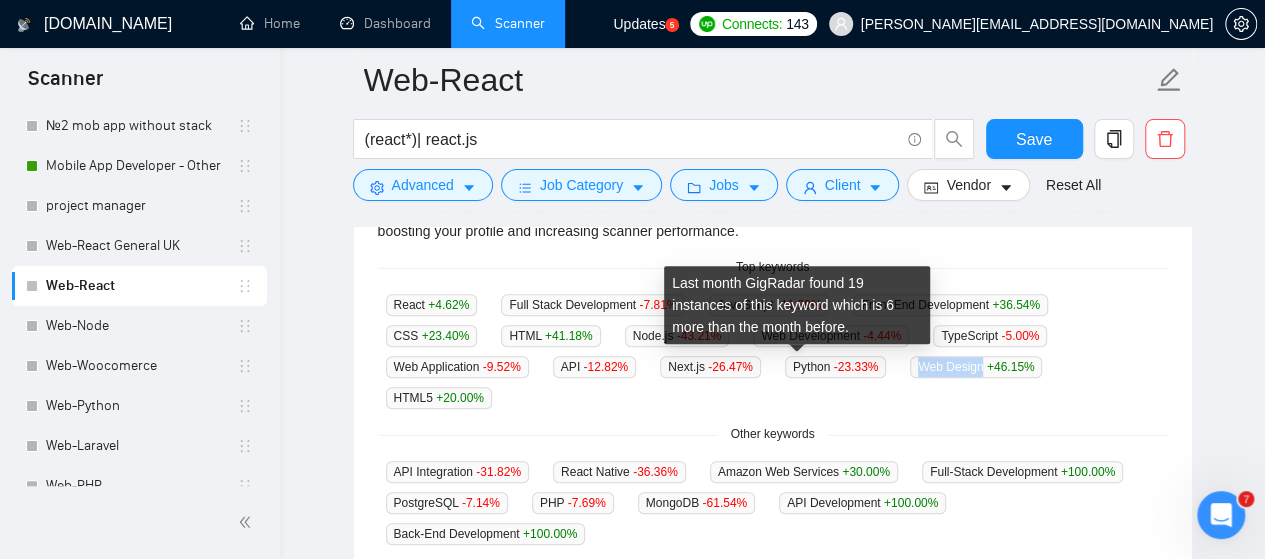 drag, startPoint x: 742, startPoint y: 364, endPoint x: 804, endPoint y: 361, distance: 62.072536 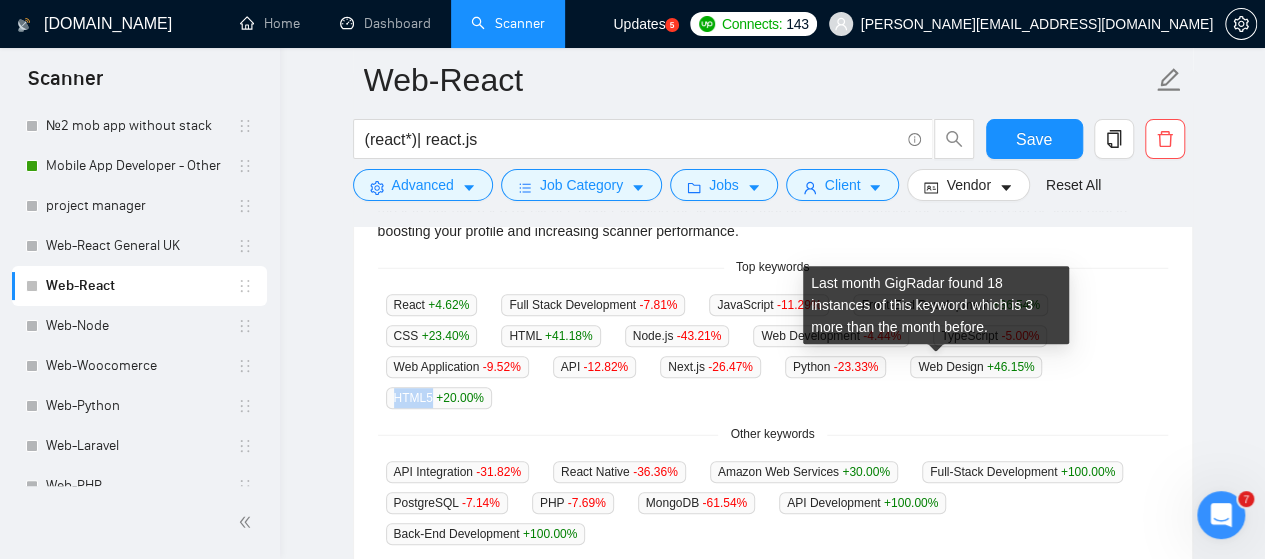 drag, startPoint x: 894, startPoint y: 365, endPoint x: 930, endPoint y: 359, distance: 36.496574 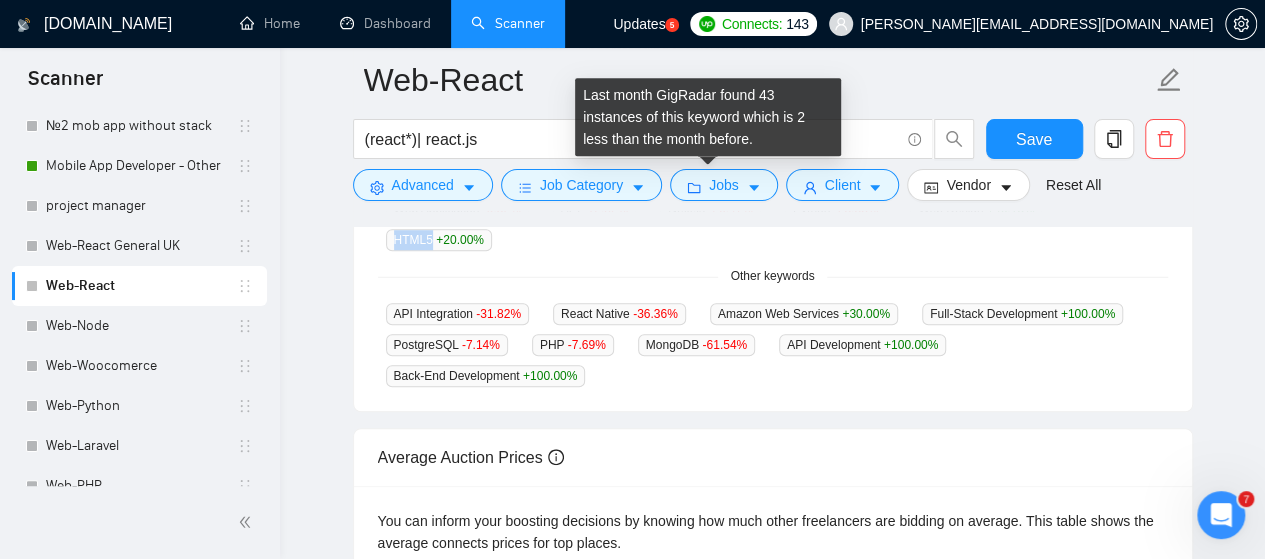 scroll, scrollTop: 700, scrollLeft: 0, axis: vertical 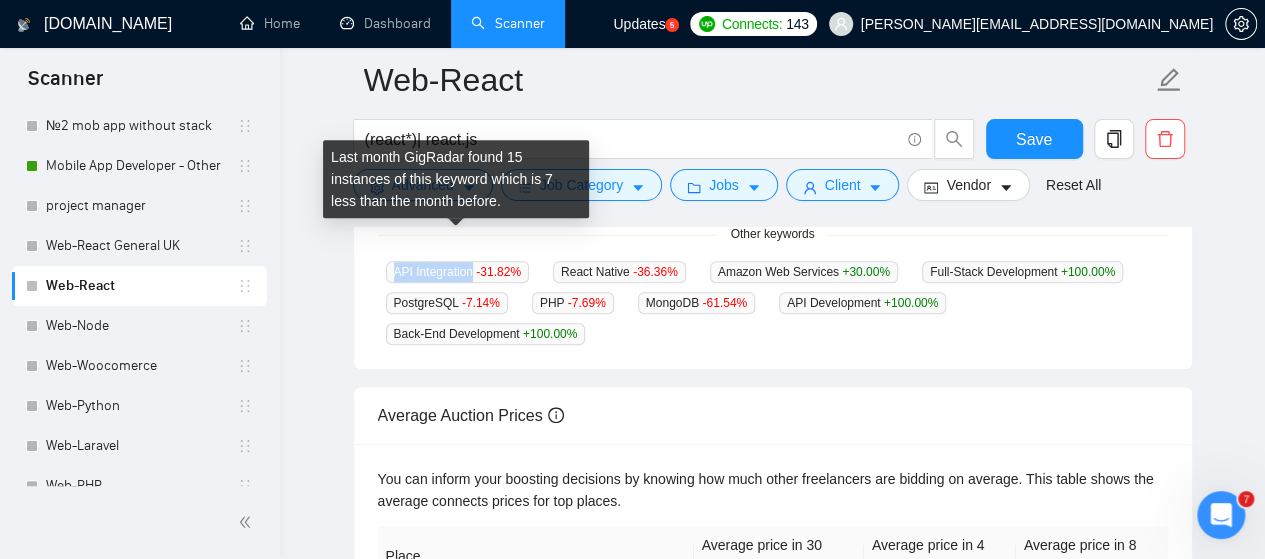 drag, startPoint x: 393, startPoint y: 233, endPoint x: 470, endPoint y: 235, distance: 77.02597 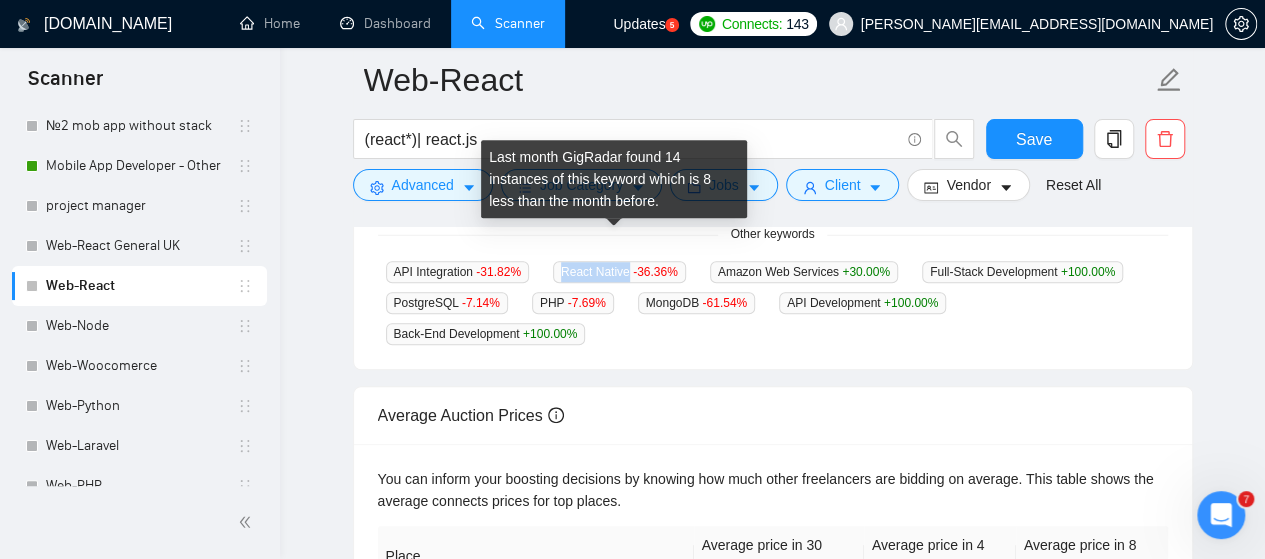 drag, startPoint x: 570, startPoint y: 237, endPoint x: 621, endPoint y: 243, distance: 51.351727 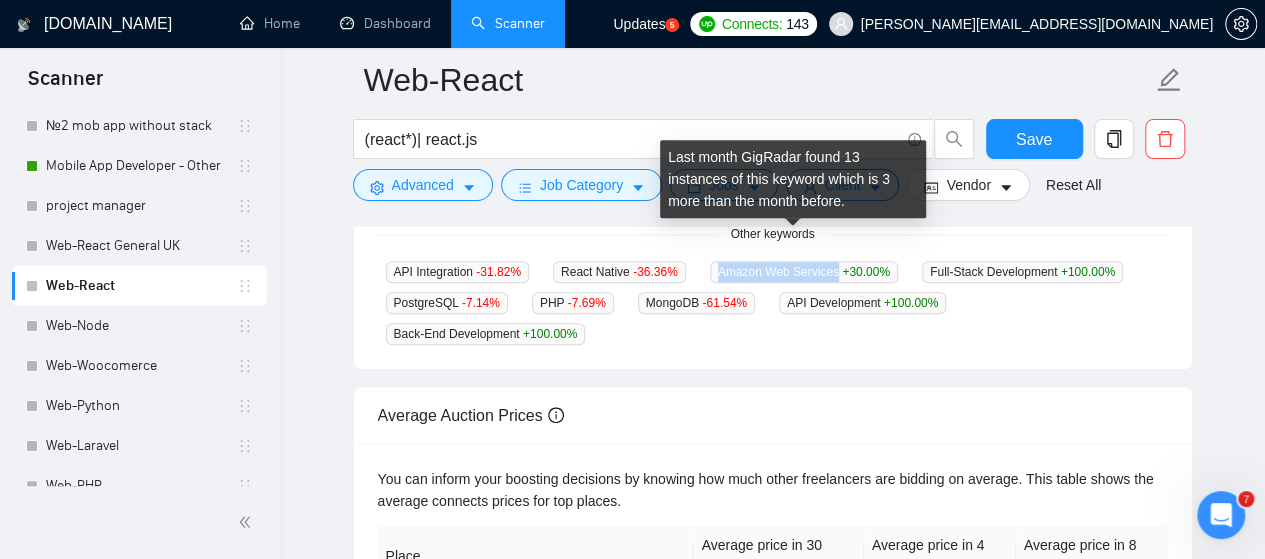 drag, startPoint x: 712, startPoint y: 237, endPoint x: 824, endPoint y: 236, distance: 112.00446 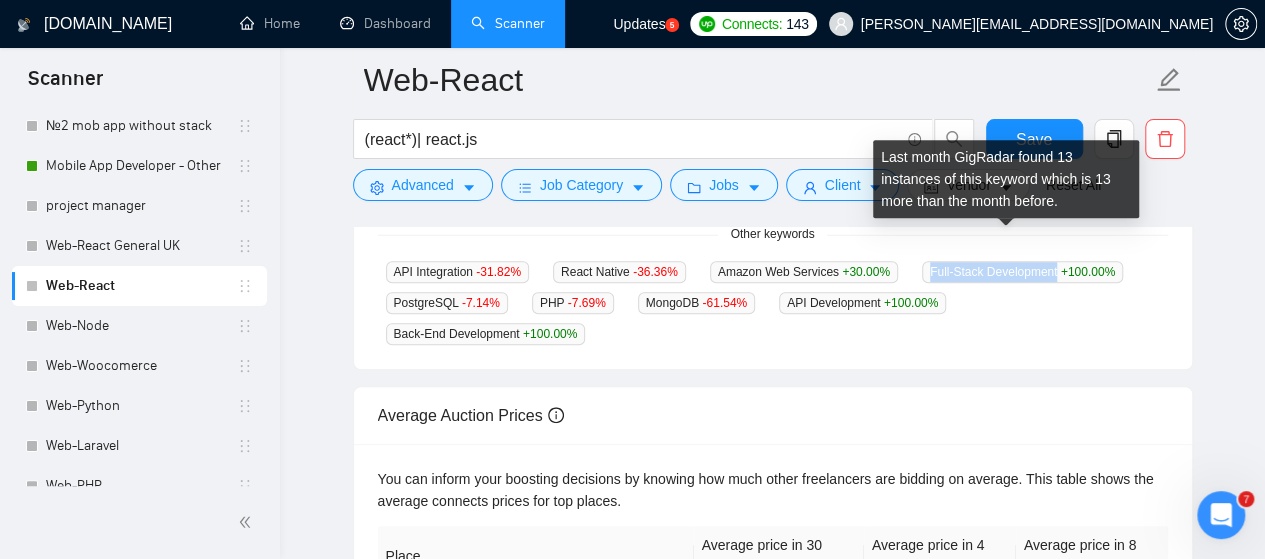 drag, startPoint x: 917, startPoint y: 238, endPoint x: 1040, endPoint y: 233, distance: 123.101585 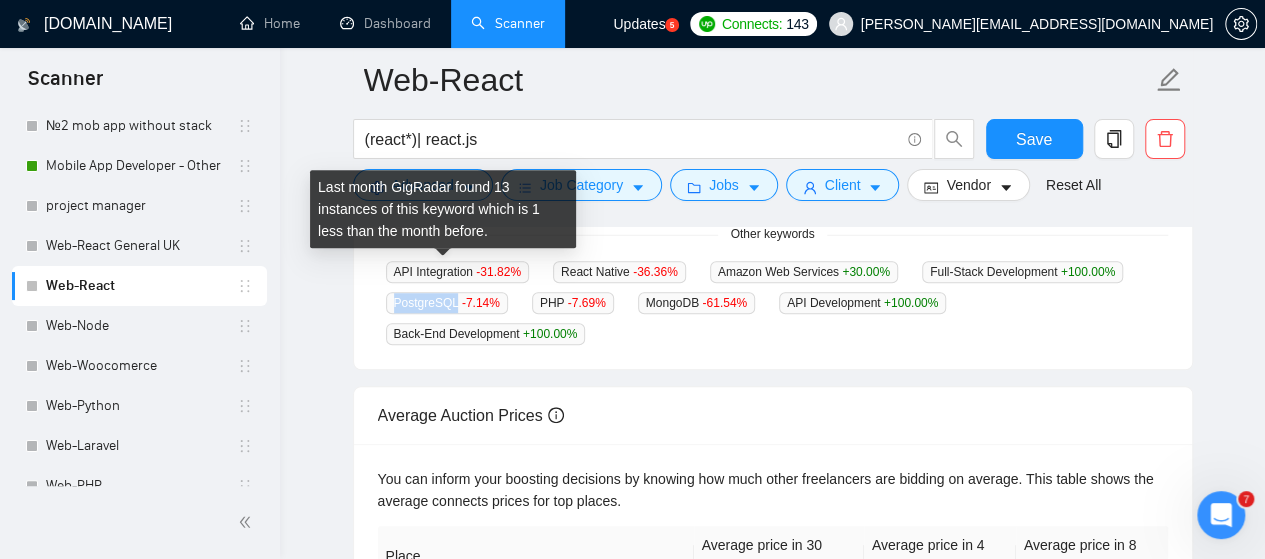 drag, startPoint x: 393, startPoint y: 267, endPoint x: 453, endPoint y: 264, distance: 60.074955 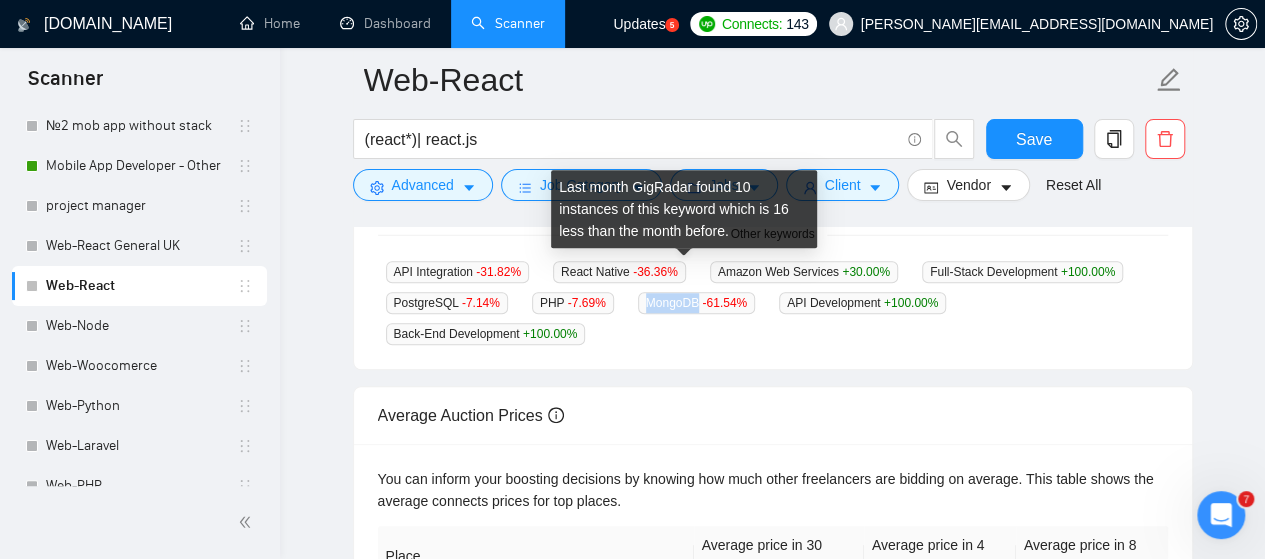 drag, startPoint x: 648, startPoint y: 267, endPoint x: 686, endPoint y: 265, distance: 38.052597 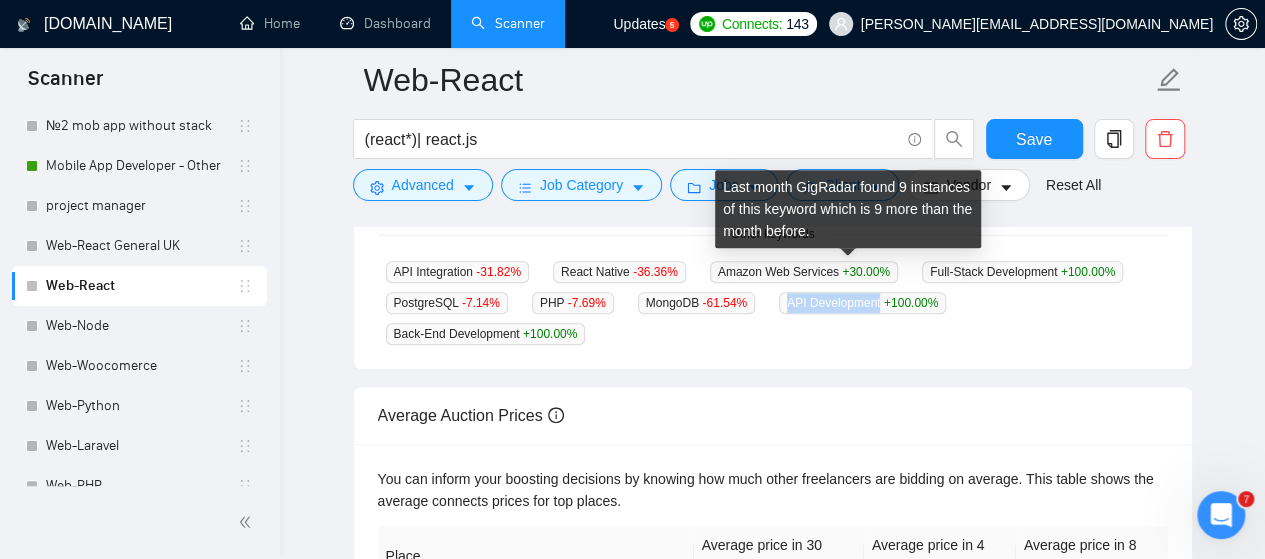 drag, startPoint x: 776, startPoint y: 269, endPoint x: 864, endPoint y: 263, distance: 88.20431 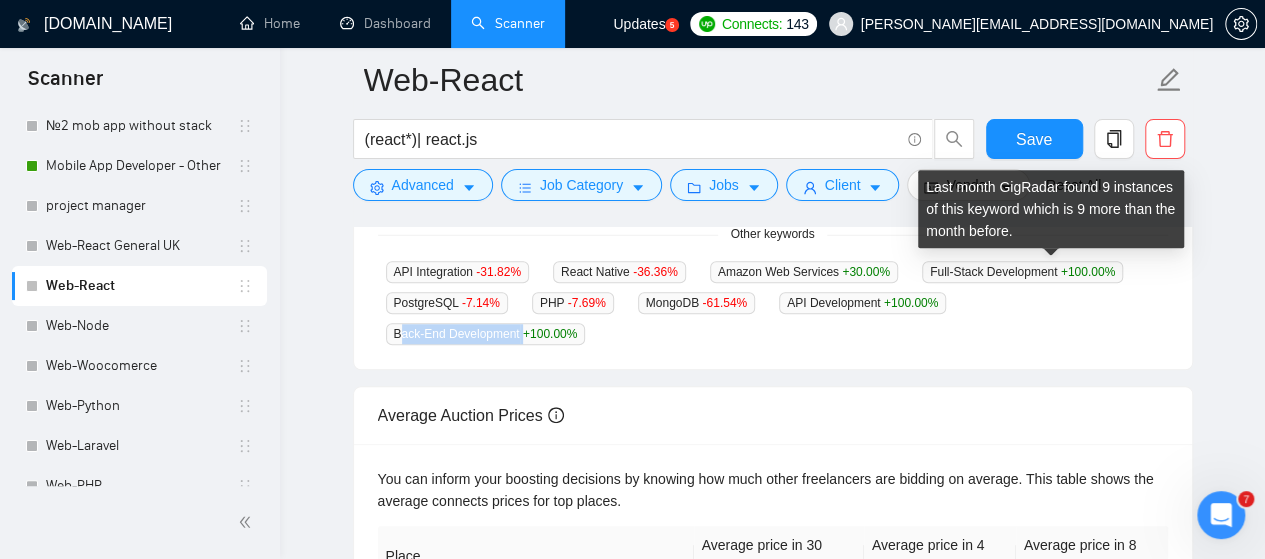 drag, startPoint x: 967, startPoint y: 265, endPoint x: 1088, endPoint y: 271, distance: 121.14867 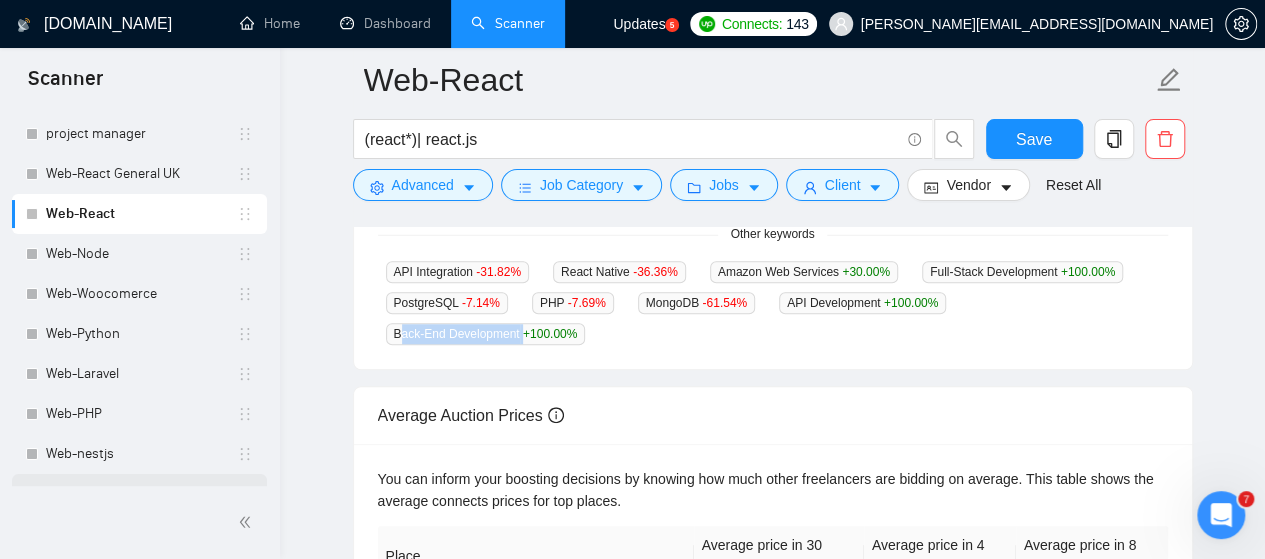 scroll, scrollTop: 1256, scrollLeft: 0, axis: vertical 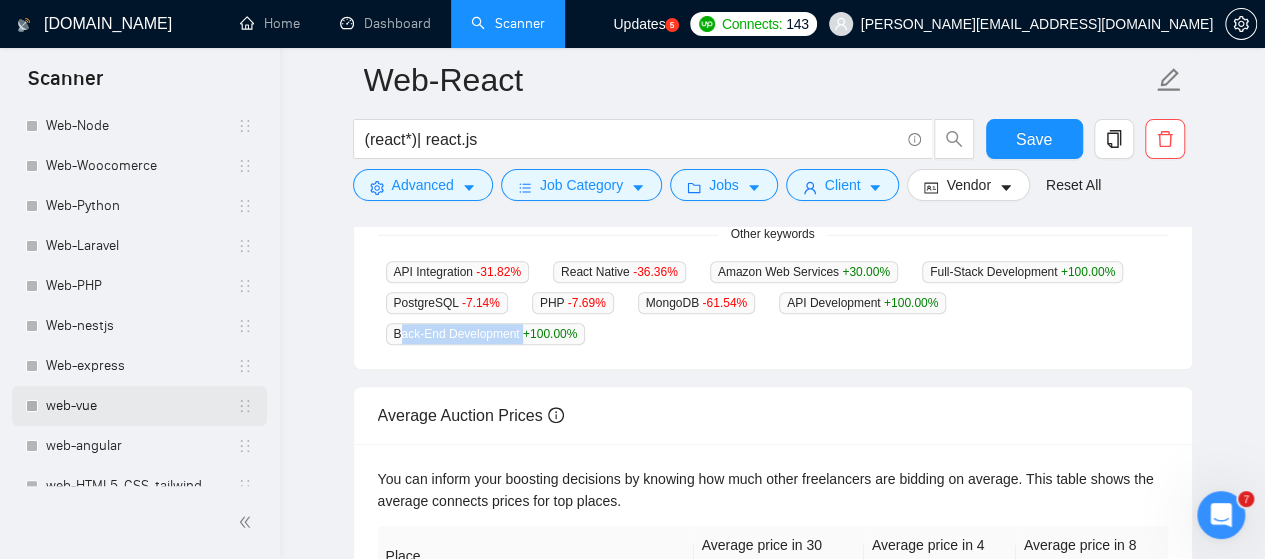 click on "web-vue" at bounding box center [141, 406] 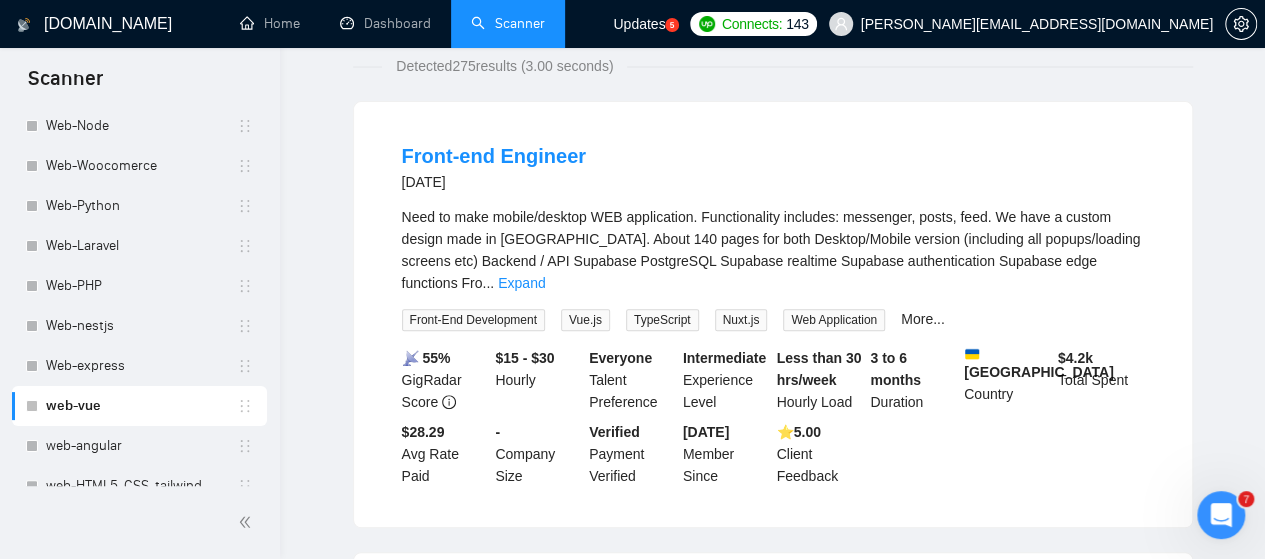 scroll, scrollTop: 0, scrollLeft: 0, axis: both 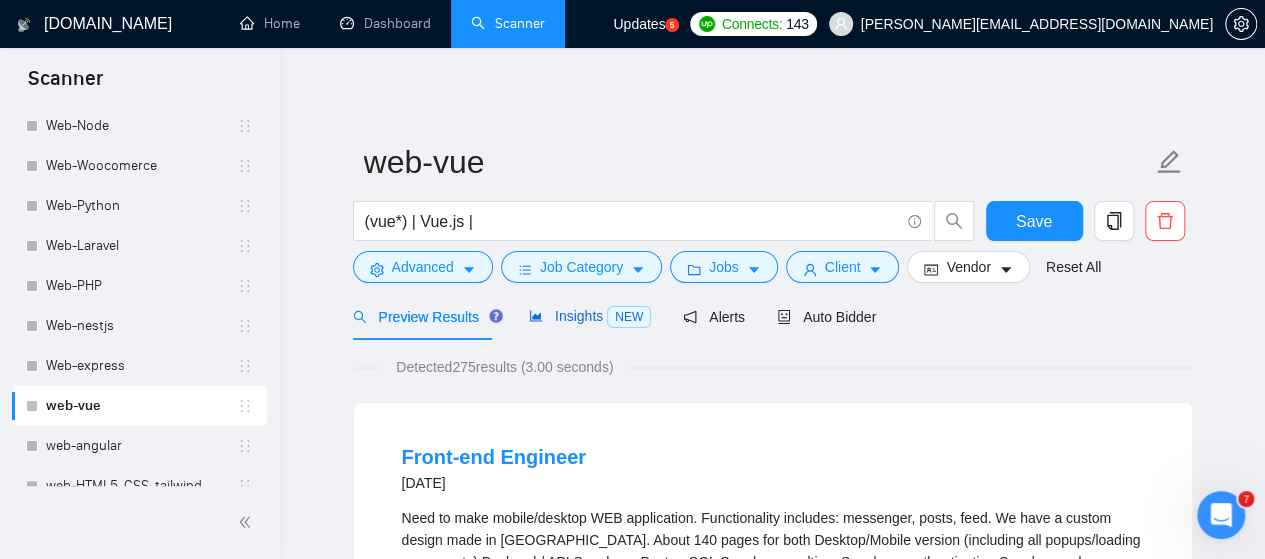 click on "Insights NEW" at bounding box center [590, 316] 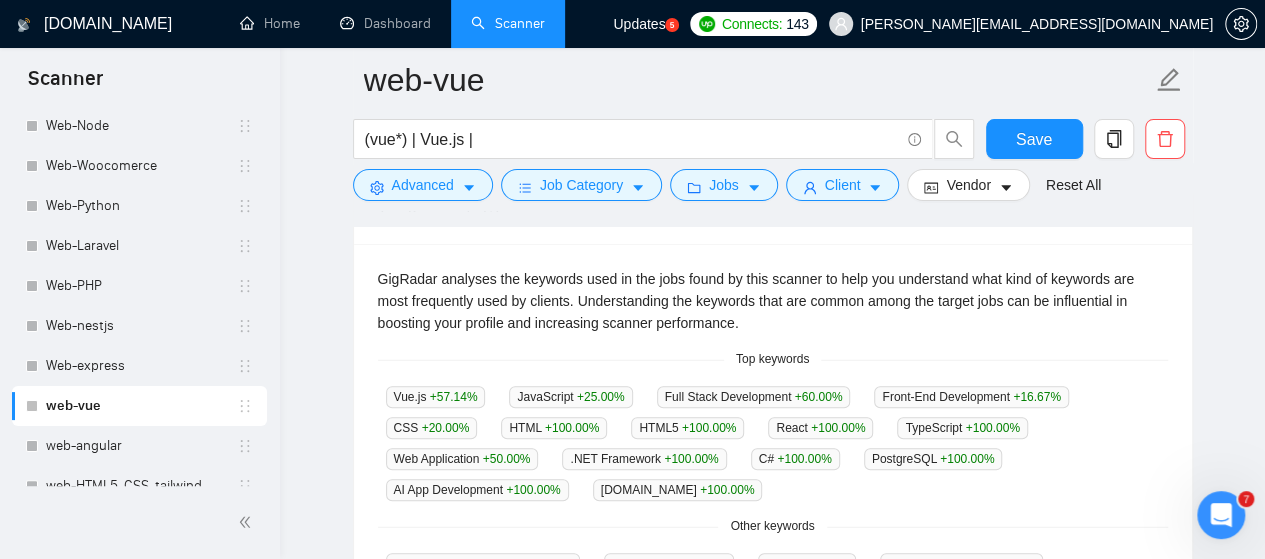 scroll, scrollTop: 500, scrollLeft: 0, axis: vertical 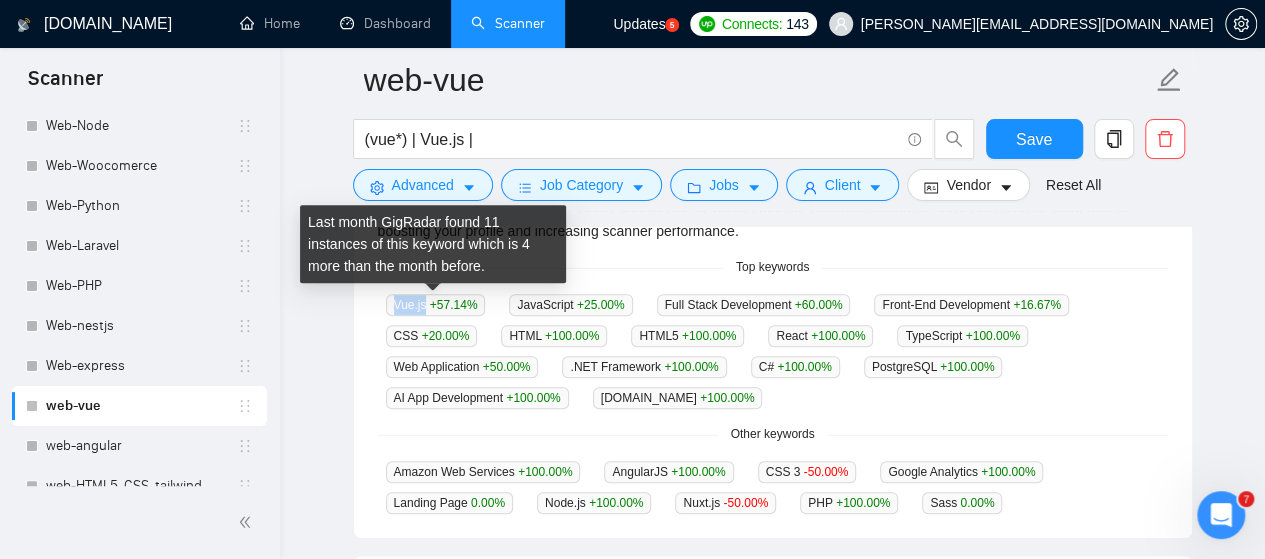 drag, startPoint x: 394, startPoint y: 306, endPoint x: 422, endPoint y: 302, distance: 28.284271 